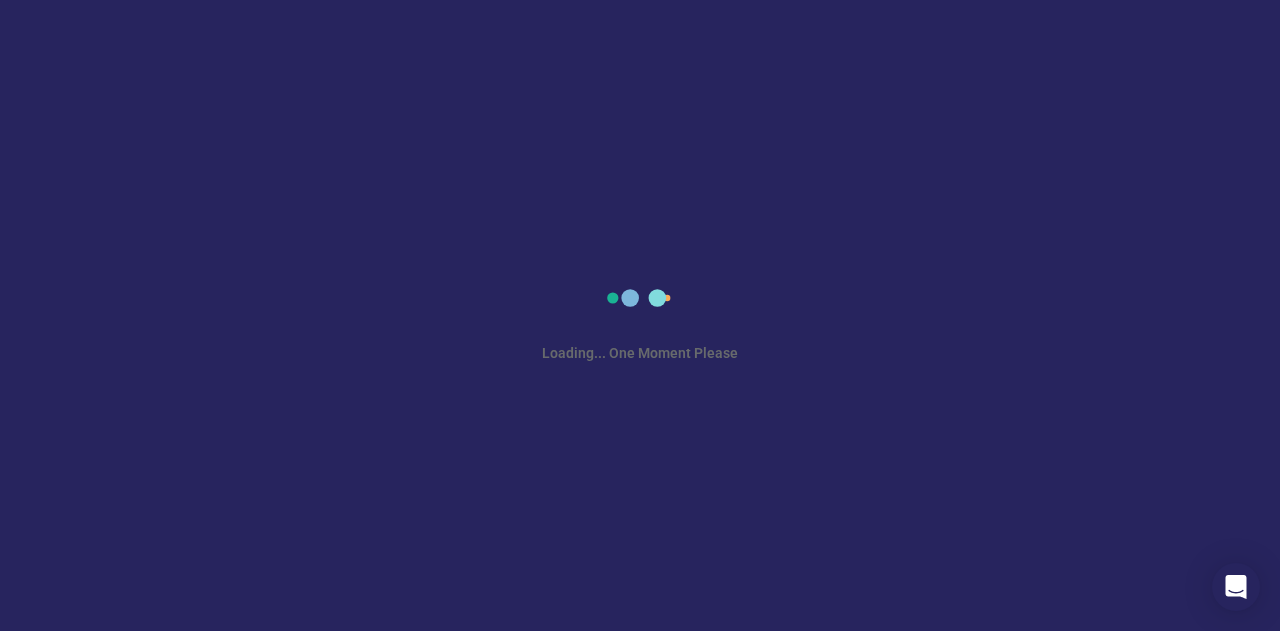 scroll, scrollTop: 0, scrollLeft: 0, axis: both 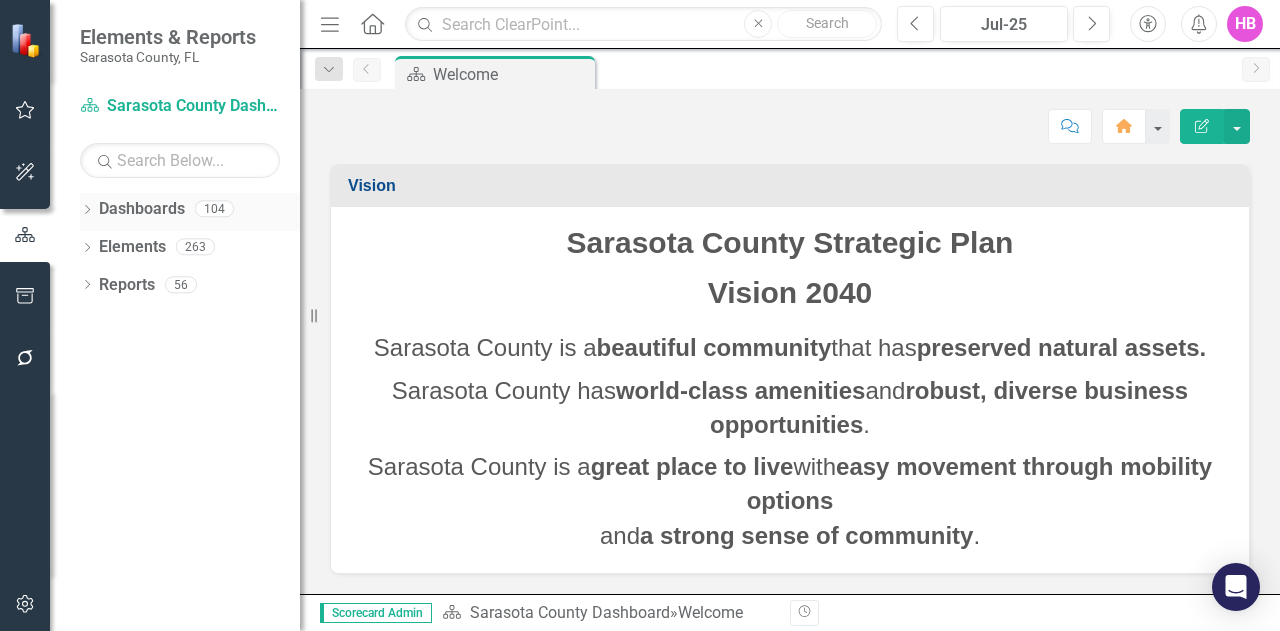 click on "Dropdown" 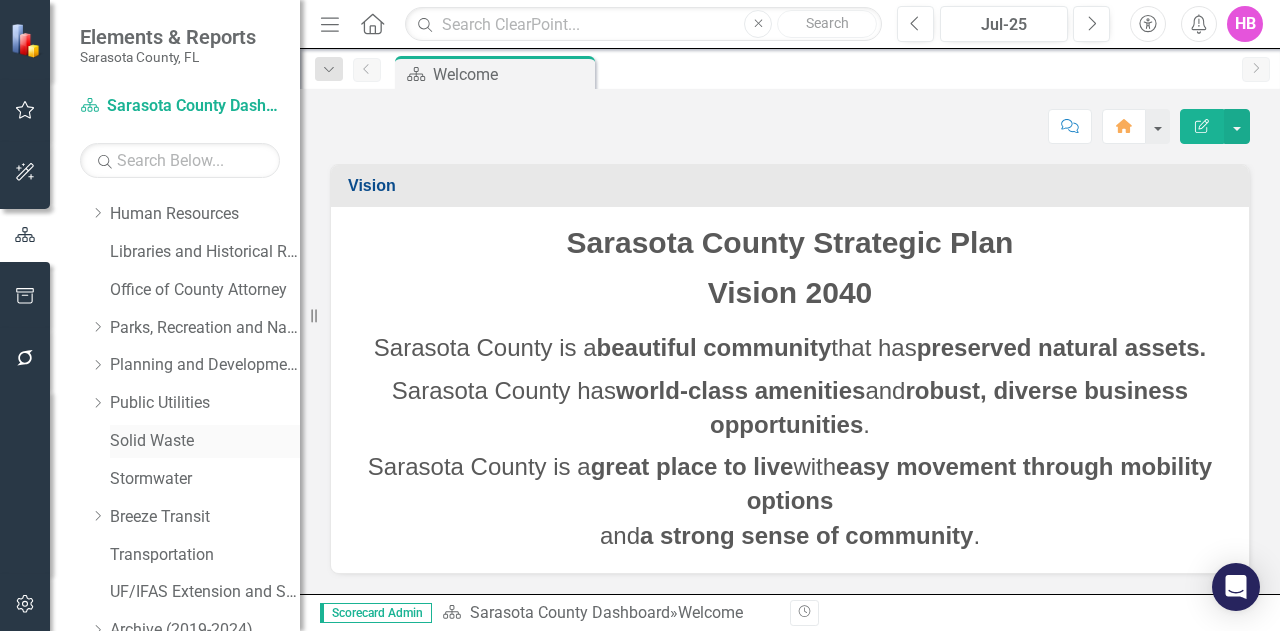 scroll, scrollTop: 500, scrollLeft: 0, axis: vertical 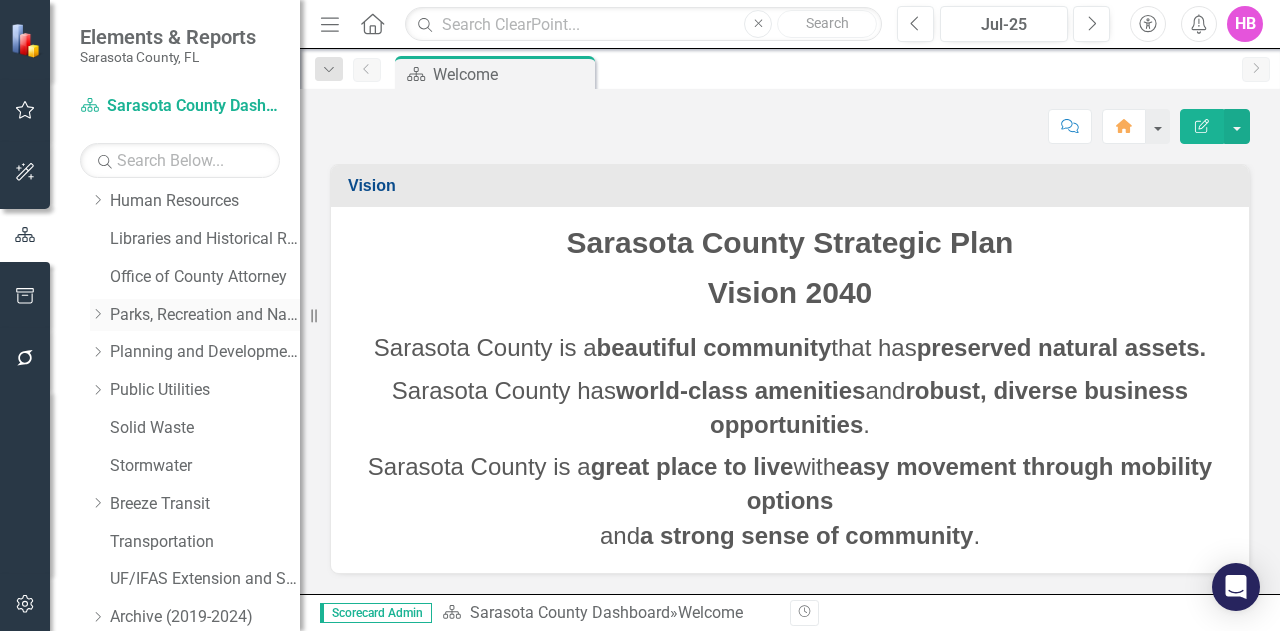 click on "Parks, Recreation and Natural Resources" at bounding box center [205, 315] 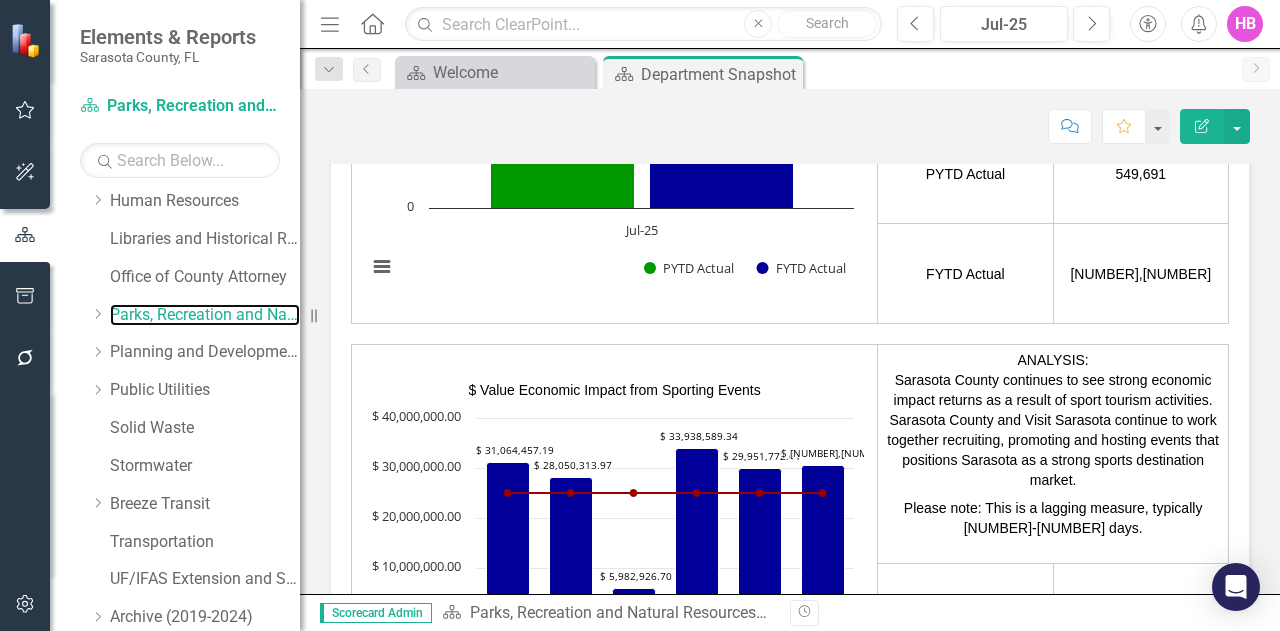 scroll, scrollTop: 4400, scrollLeft: 0, axis: vertical 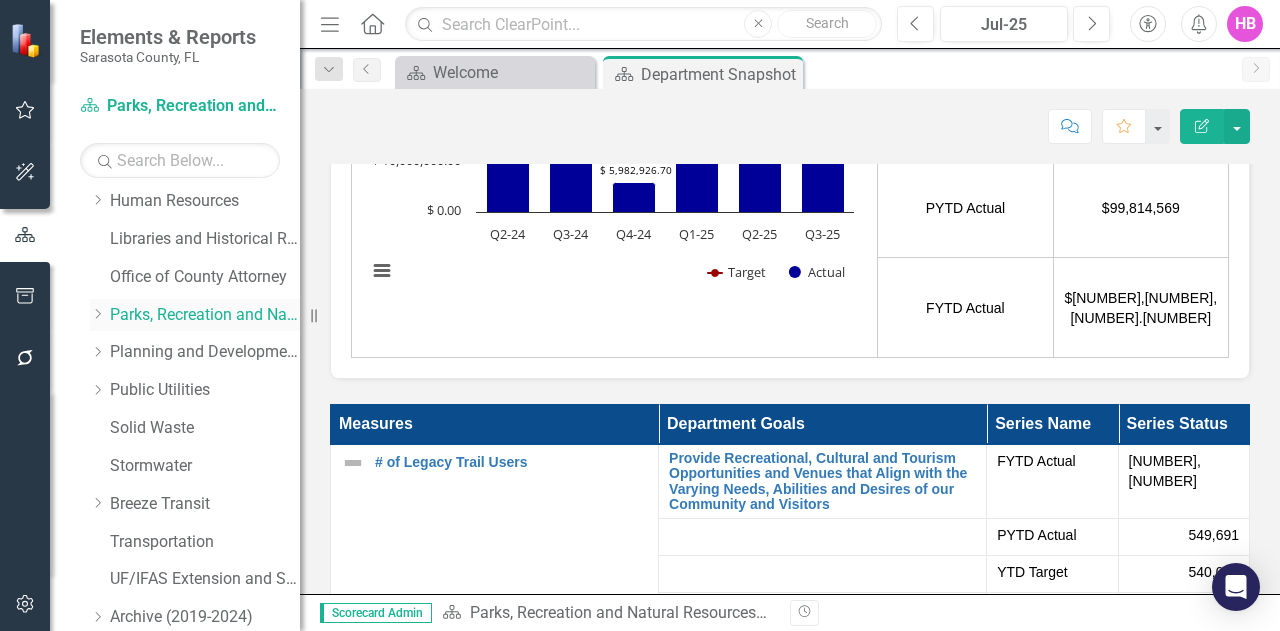 click on "Dropdown" 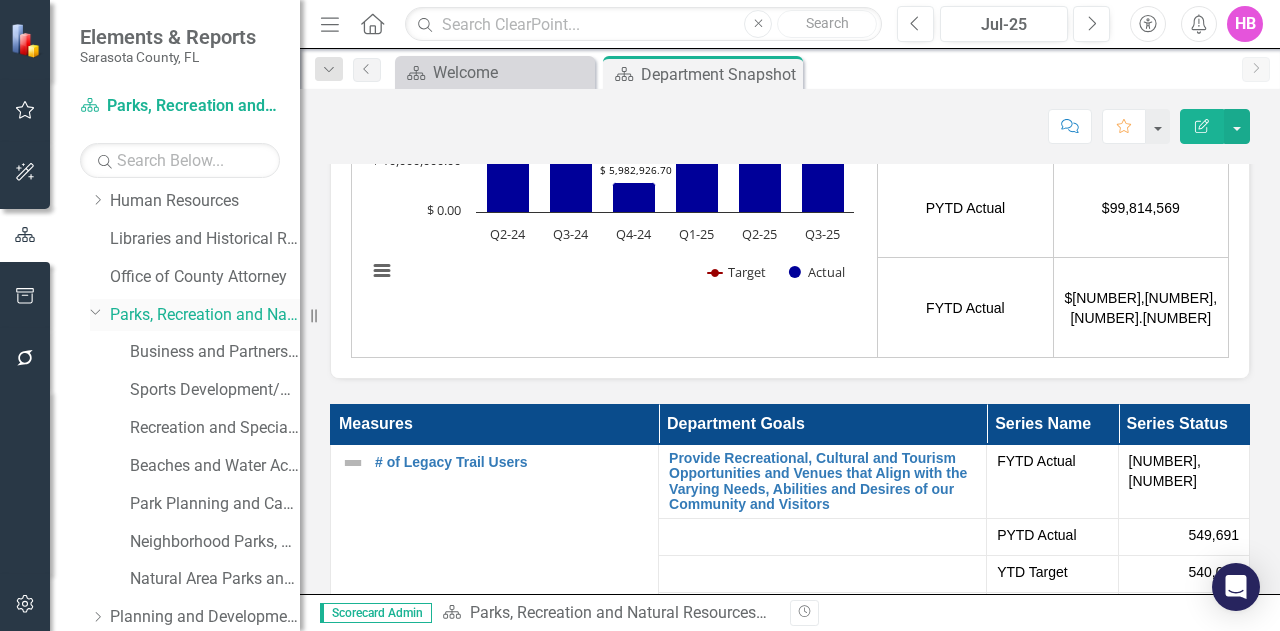 click on "Dropdown" at bounding box center (94, 311) 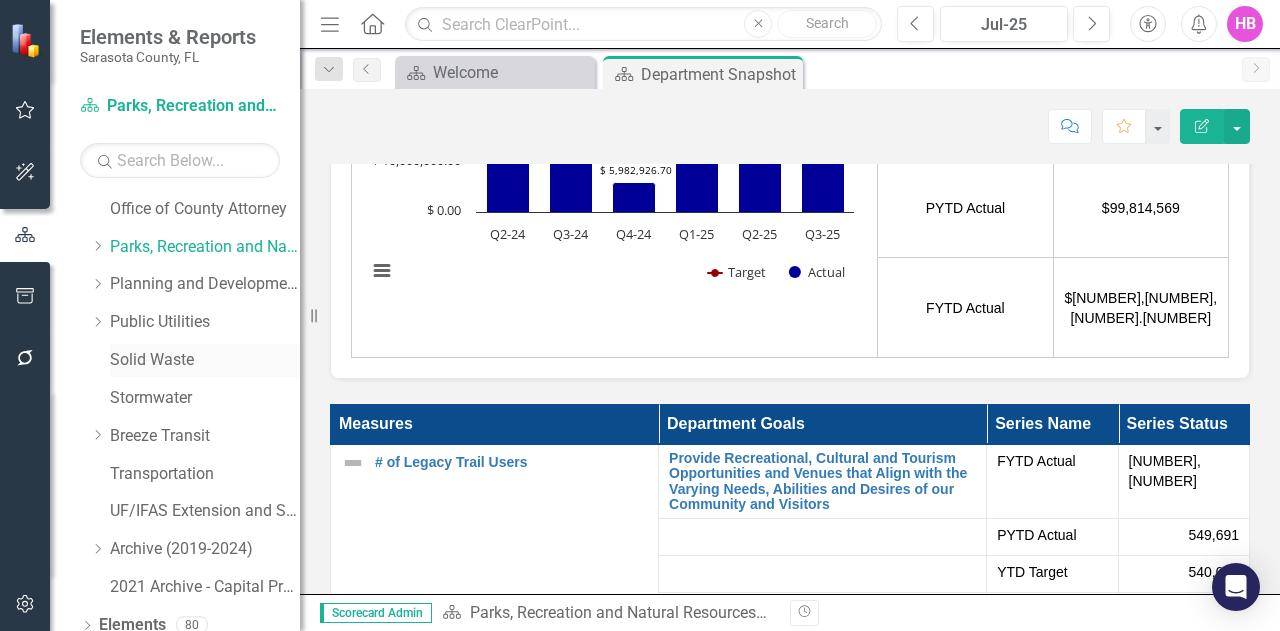 scroll, scrollTop: 620, scrollLeft: 0, axis: vertical 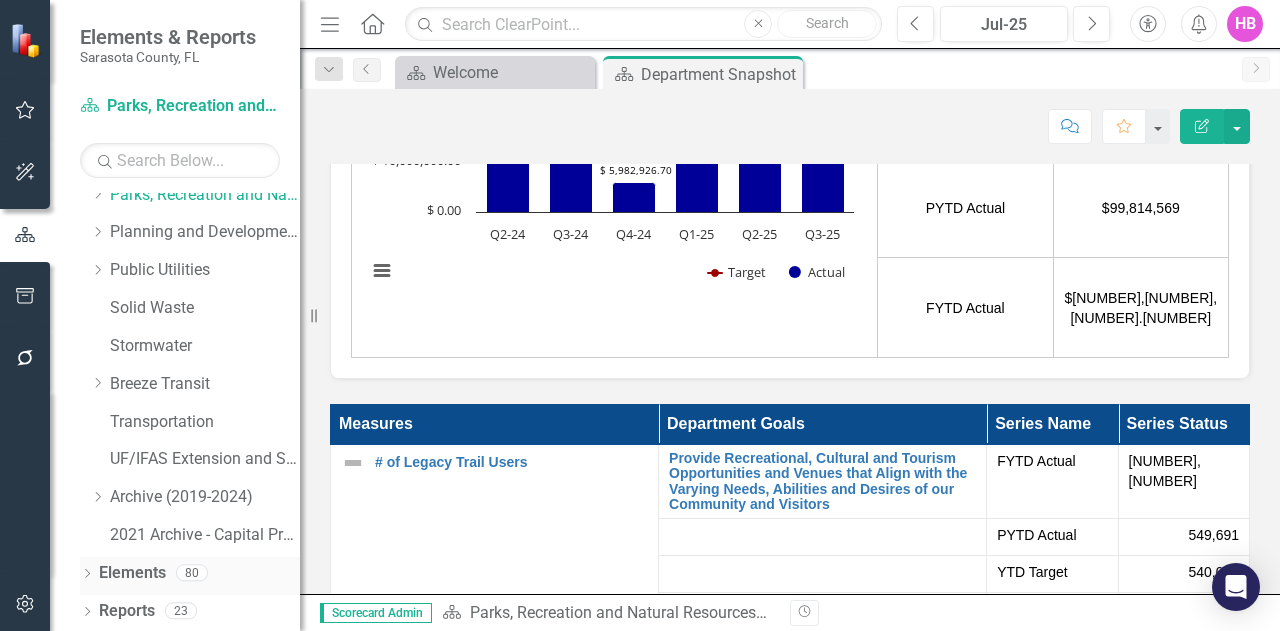 click on "Dropdown" 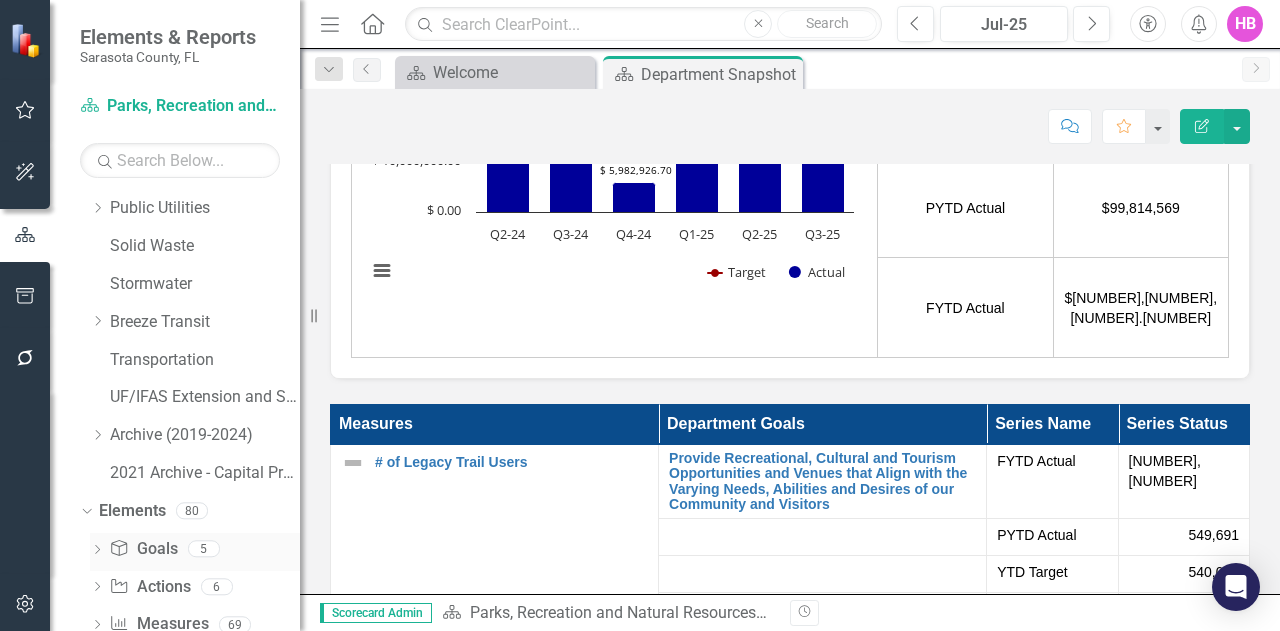 scroll, scrollTop: 734, scrollLeft: 0, axis: vertical 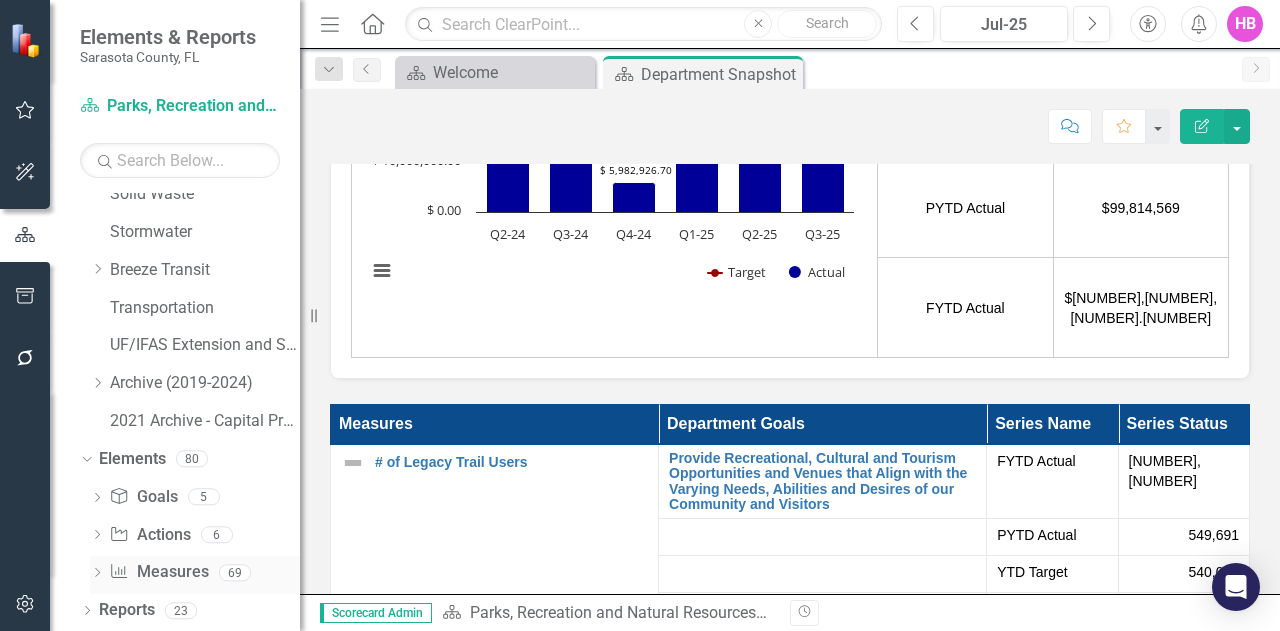 click on "Measure Measures" at bounding box center (158, 572) 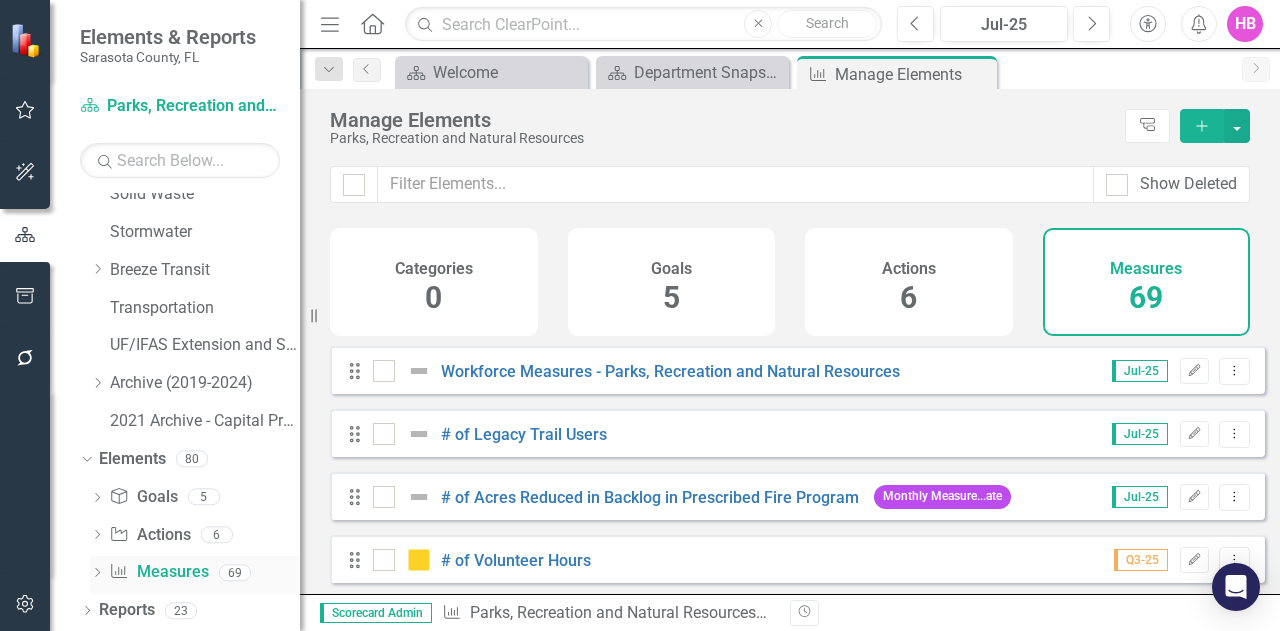 click on "Dropdown" 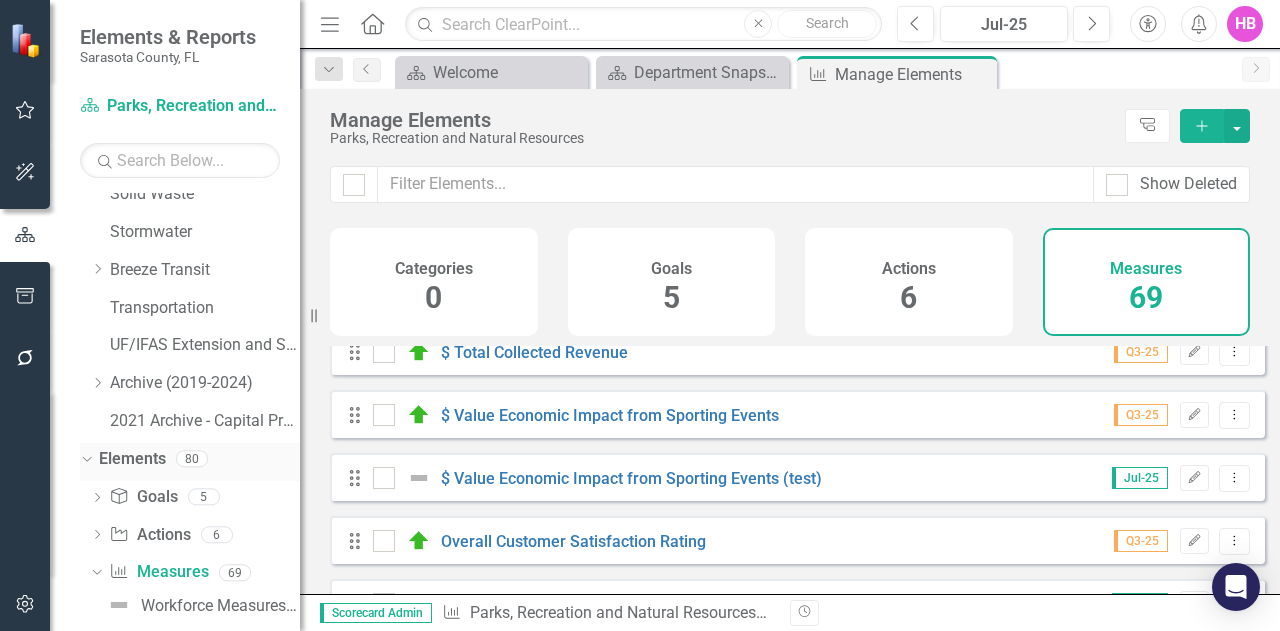 scroll, scrollTop: 600, scrollLeft: 0, axis: vertical 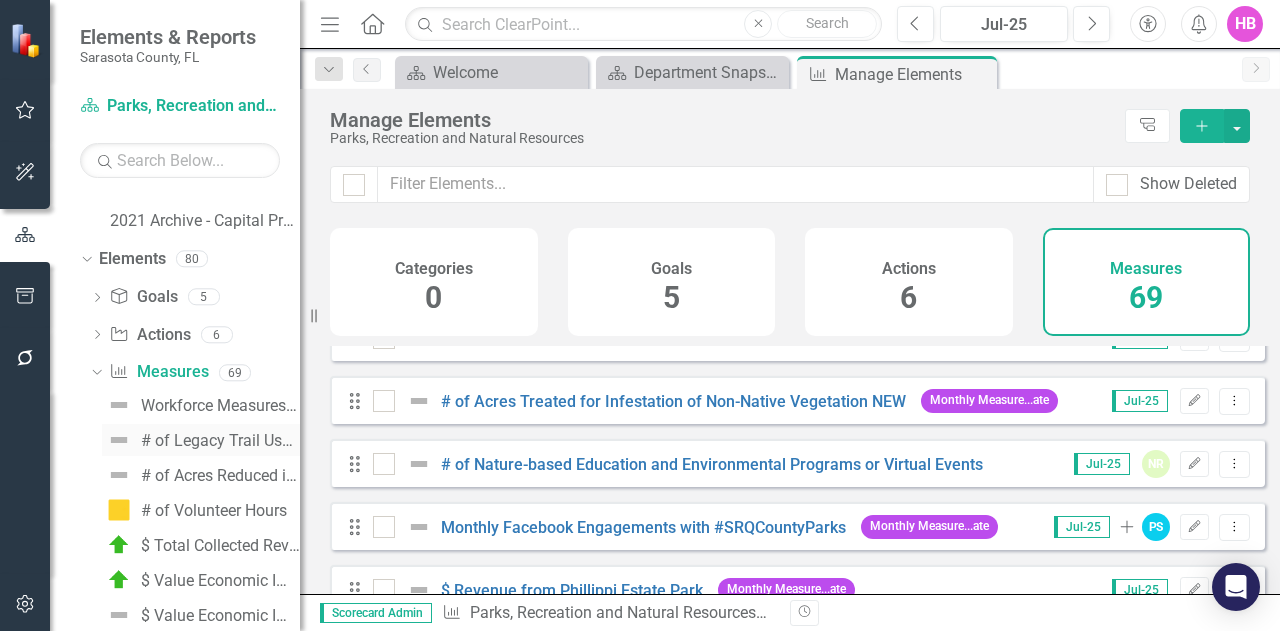 click on "# of Legacy Trail Users" at bounding box center (220, 441) 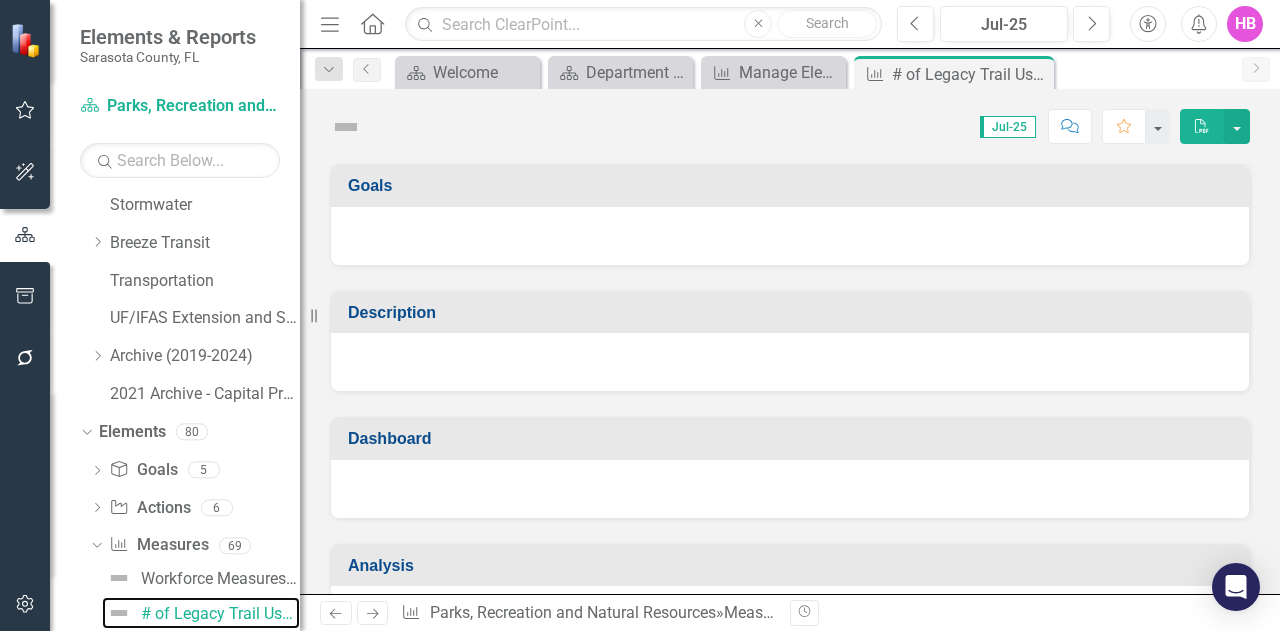 scroll, scrollTop: 758, scrollLeft: 0, axis: vertical 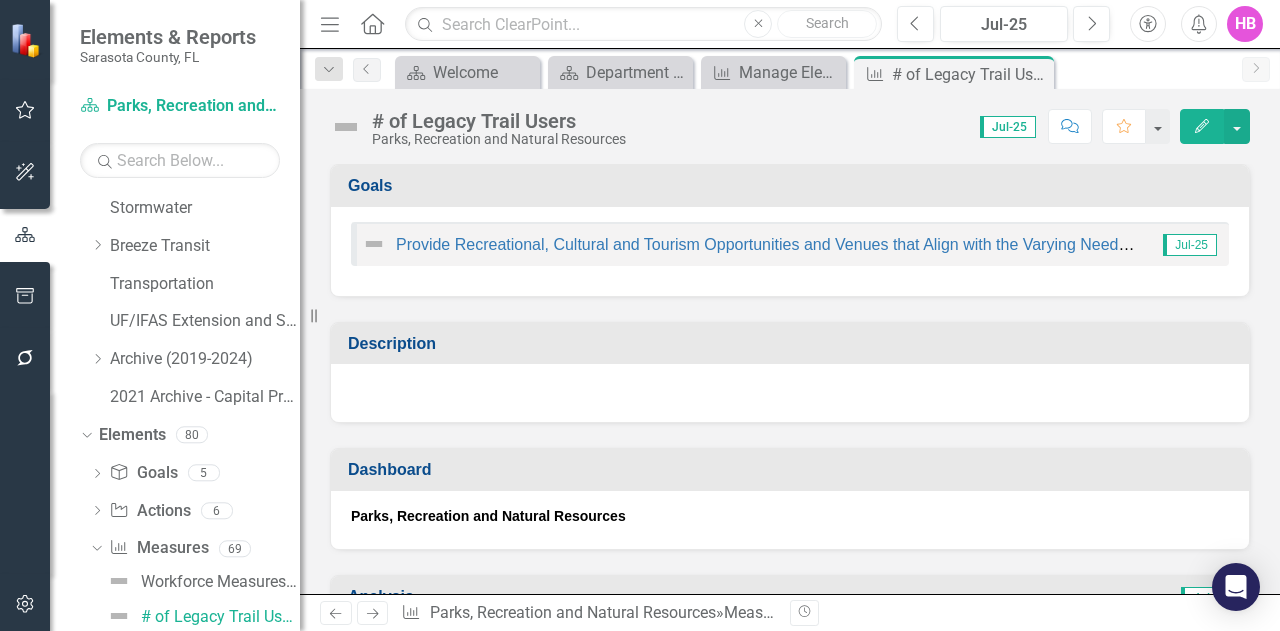 click on "Edit" 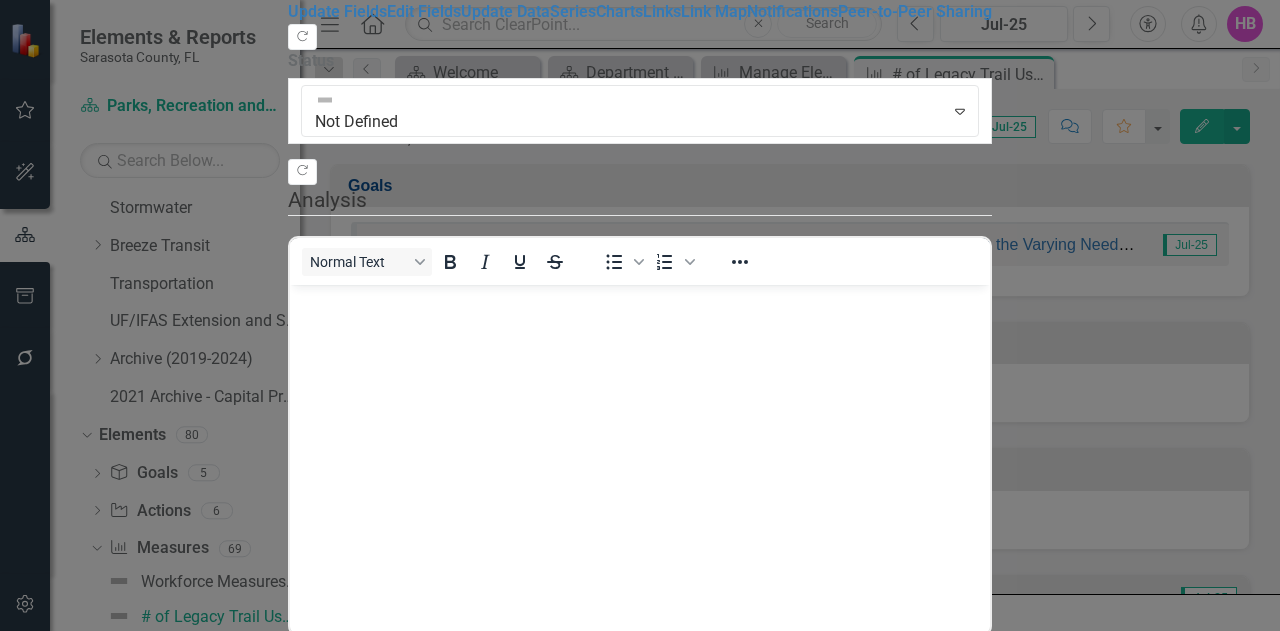 scroll, scrollTop: 0, scrollLeft: 0, axis: both 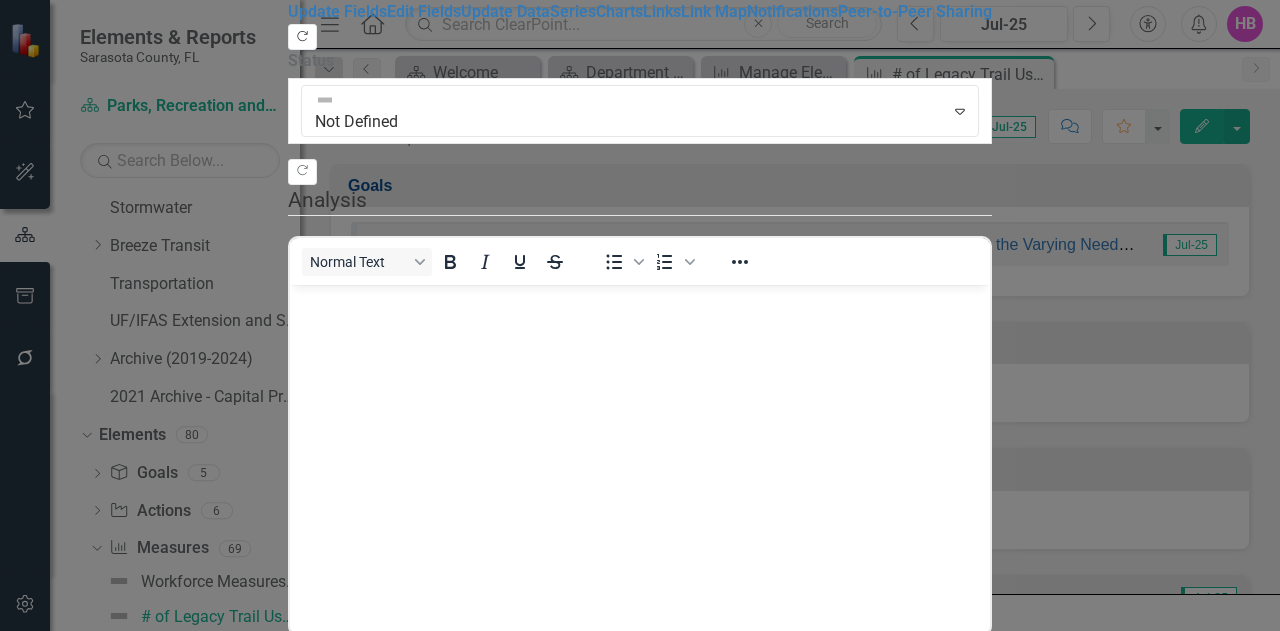 click on "Copy Forward" 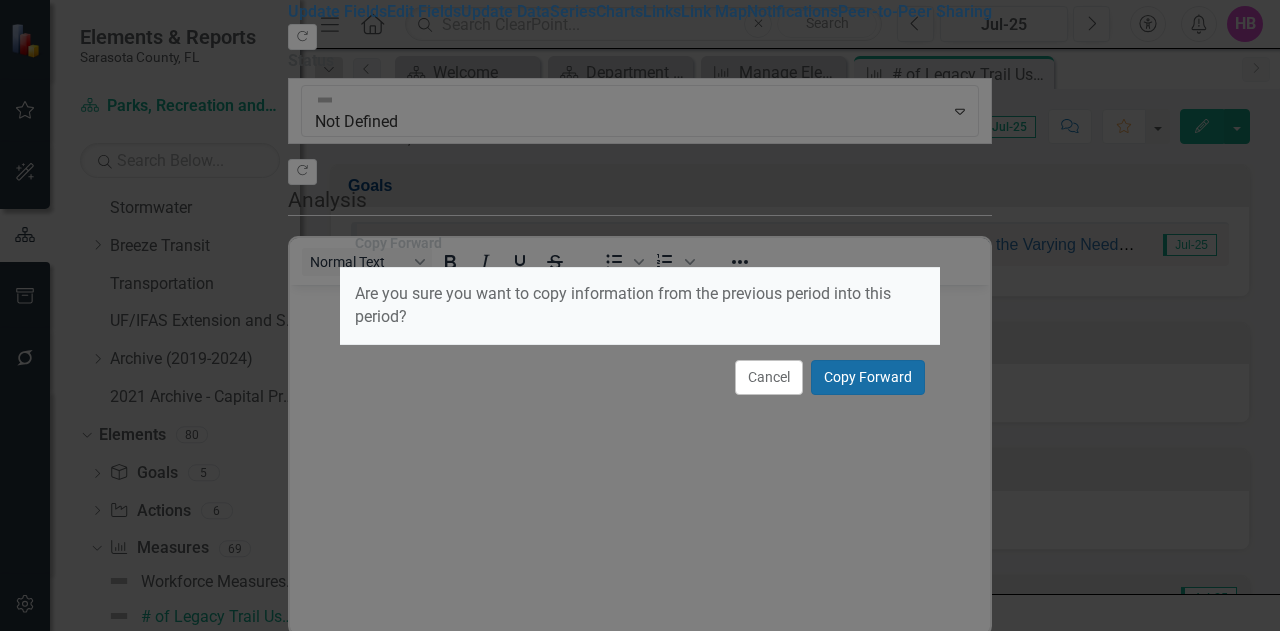 click on "Copy Forward" at bounding box center (868, 377) 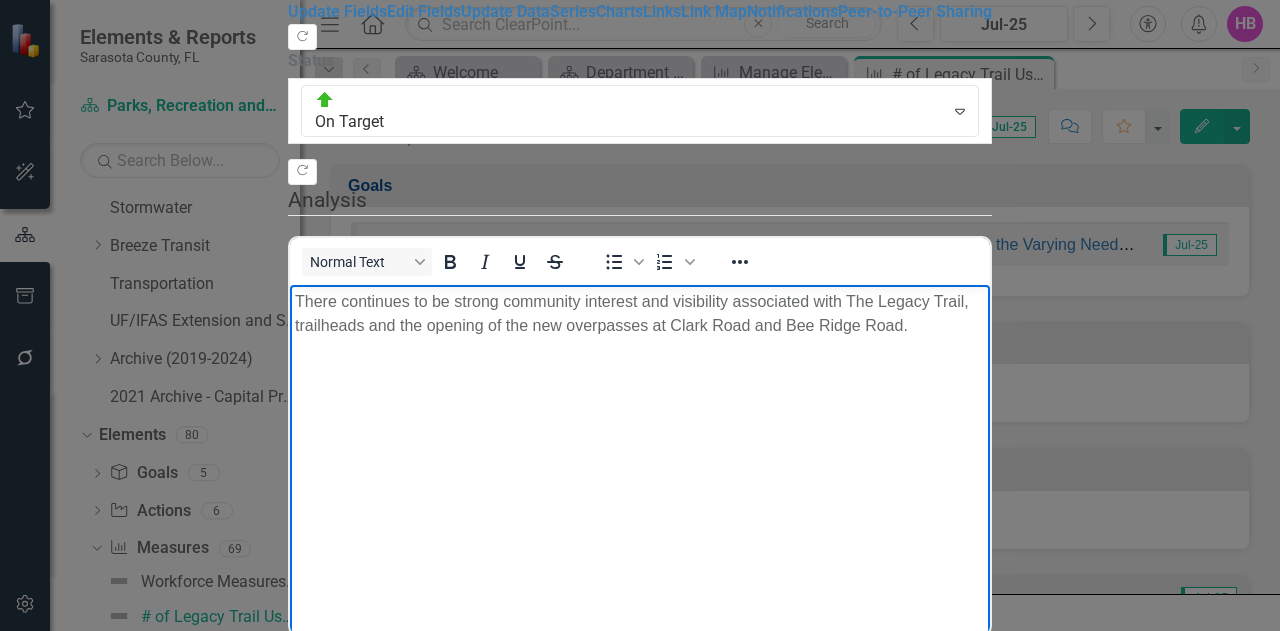 click on "There continues to be strong community interest and visibility associated with The Legacy Trail, trailheads and the opening of the new overpasses at Clark Road and Bee Ridge Road." at bounding box center [640, 313] 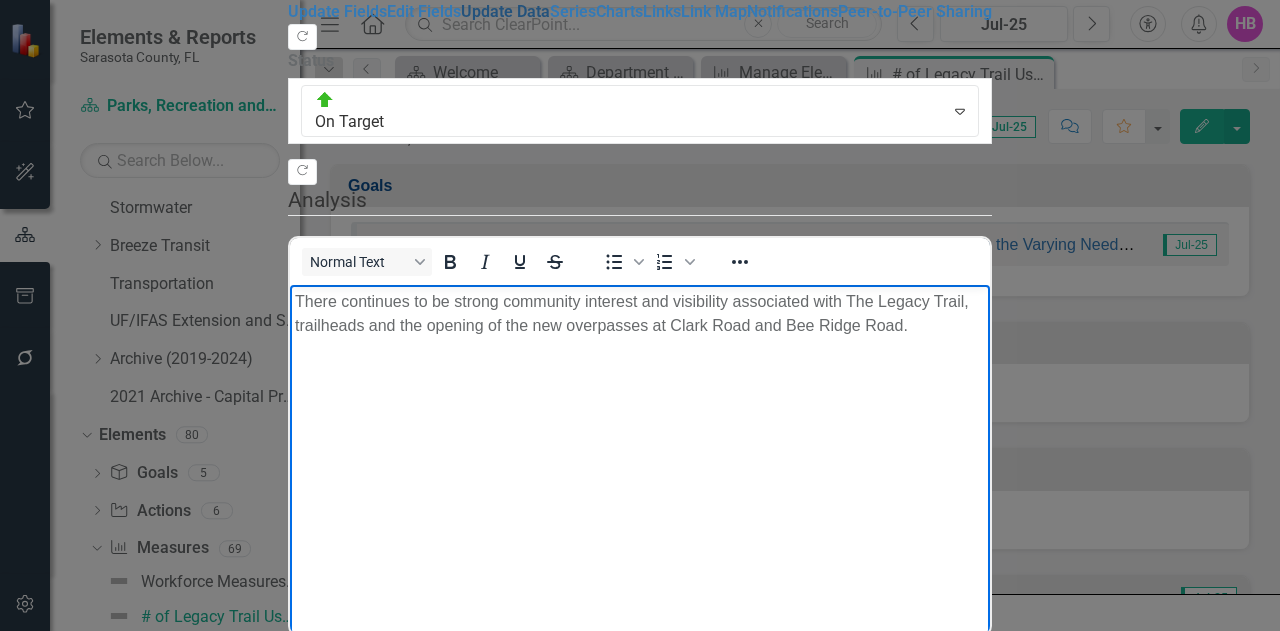 click on "Update  Data" at bounding box center [505, 11] 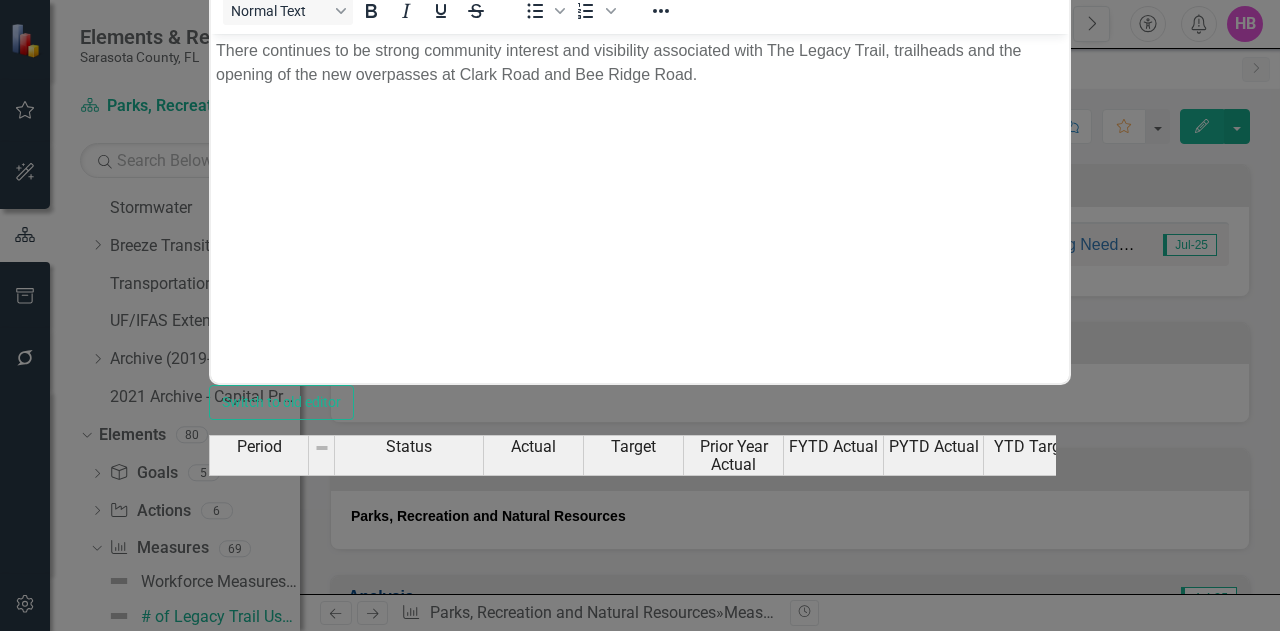 scroll, scrollTop: 600, scrollLeft: 0, axis: vertical 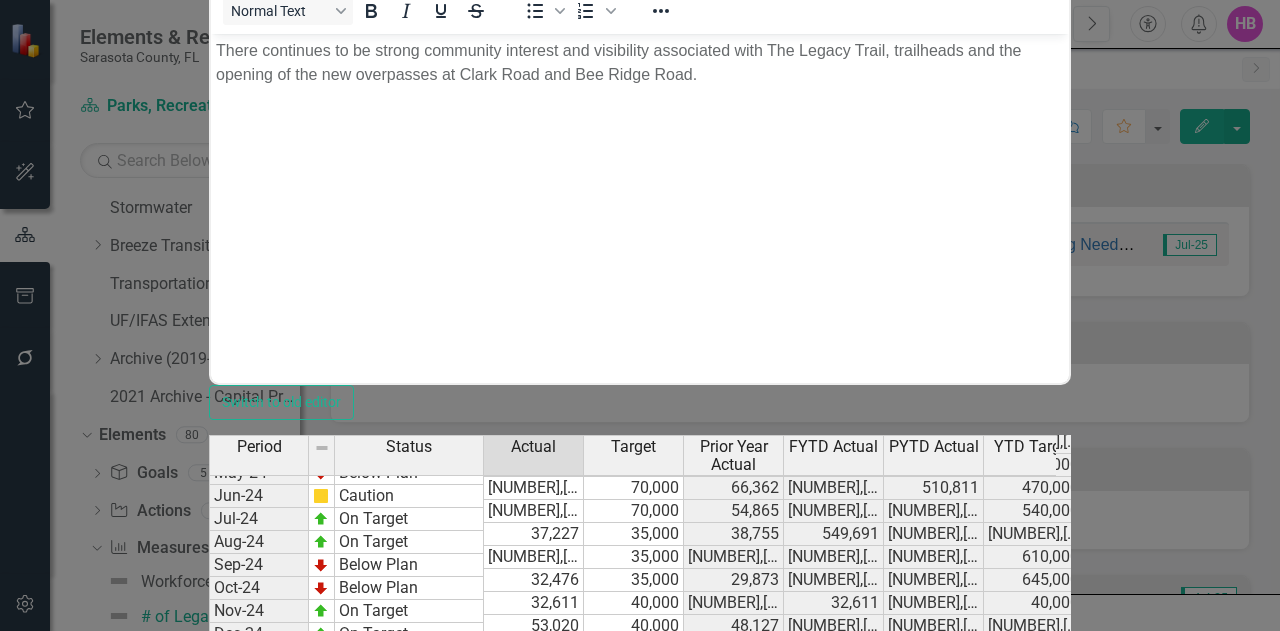 click at bounding box center (634, 810) 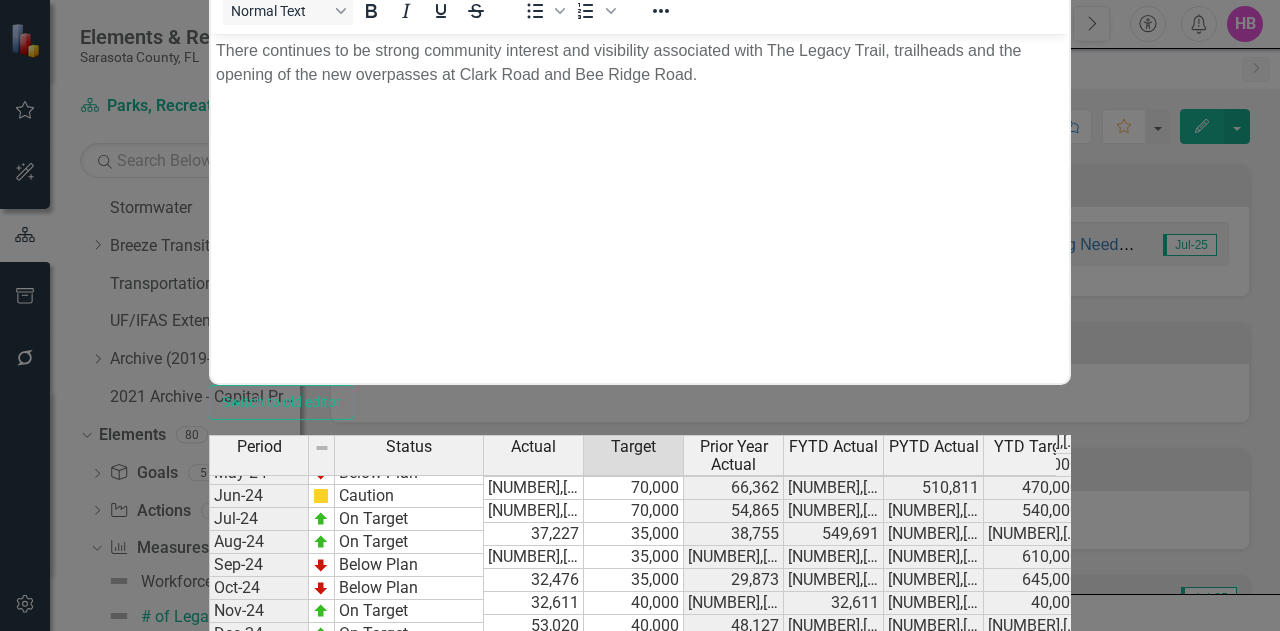 type on "70000" 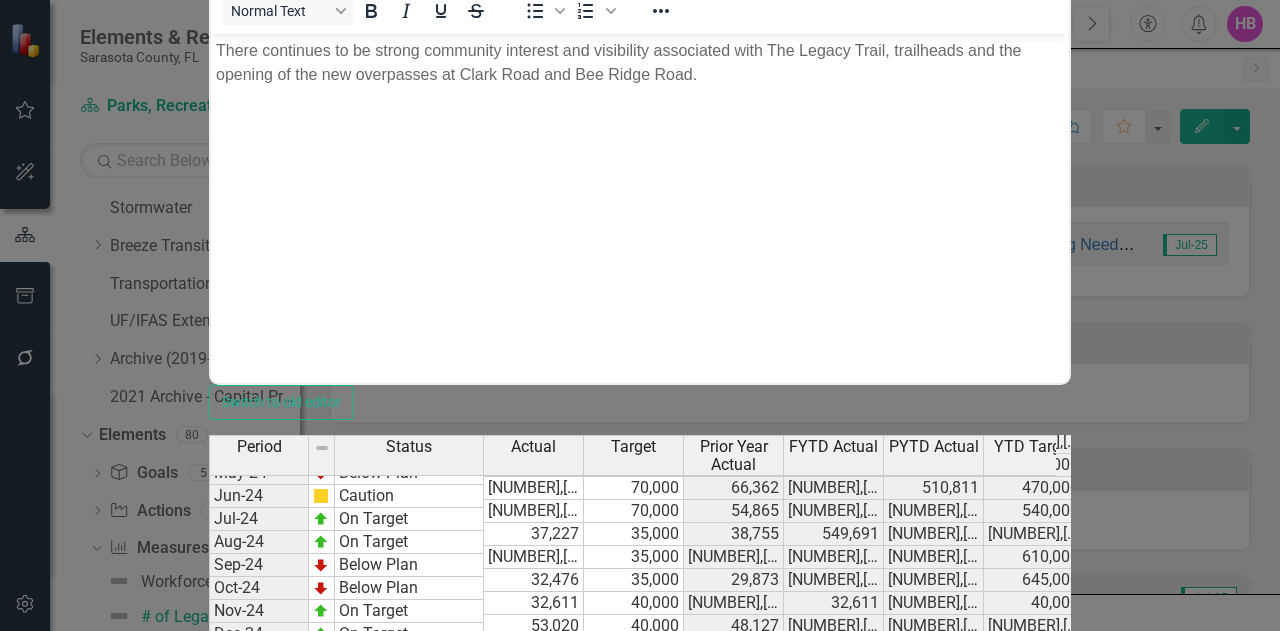click on "Save" at bounding box center [305, 954] 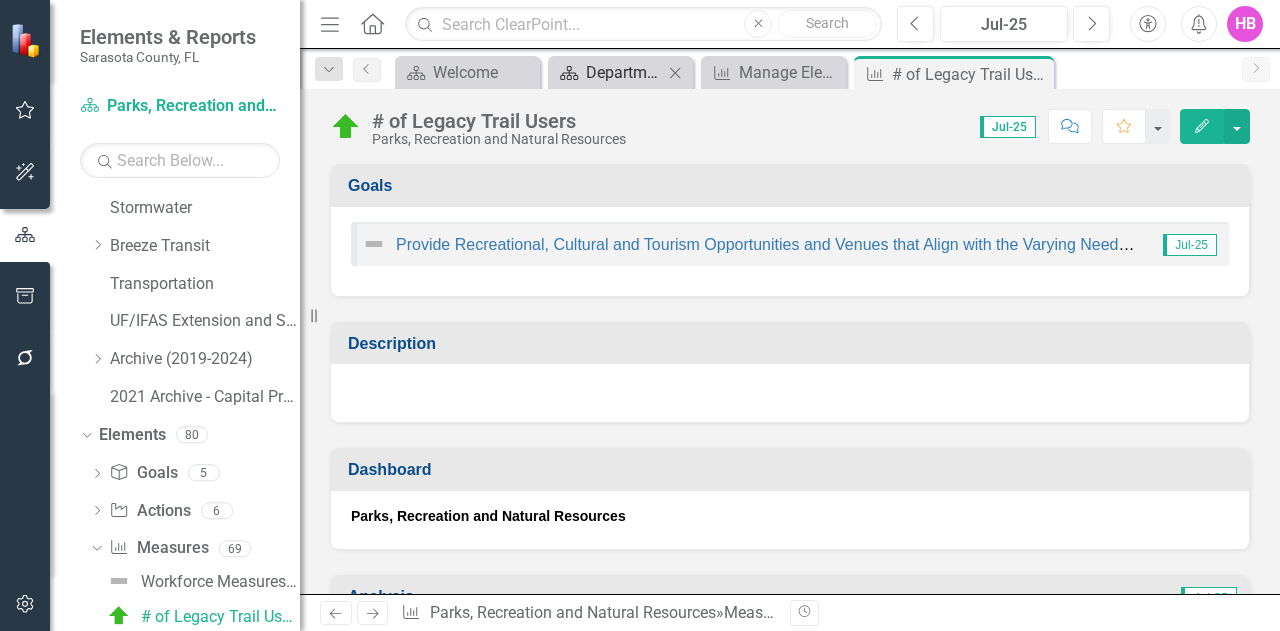 click on "Department Snapshot" at bounding box center (624, 72) 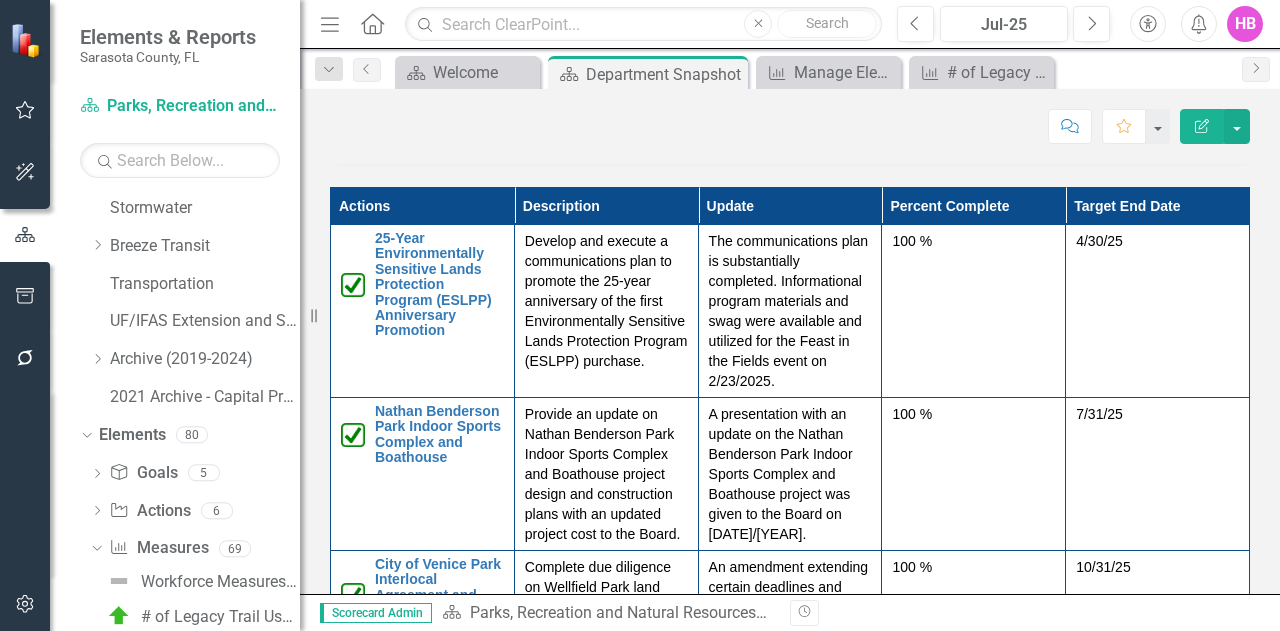 scroll, scrollTop: 4100, scrollLeft: 0, axis: vertical 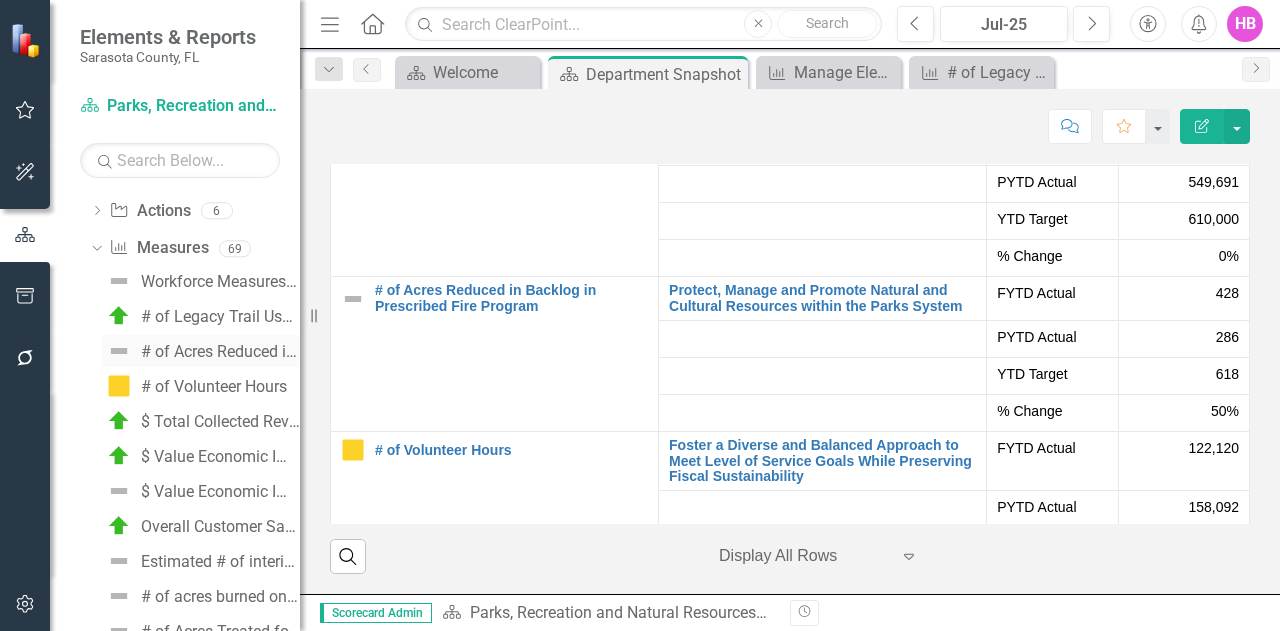 click on "# of Acres Reduced in Backlog in Prescribed Fire Program" at bounding box center [220, 352] 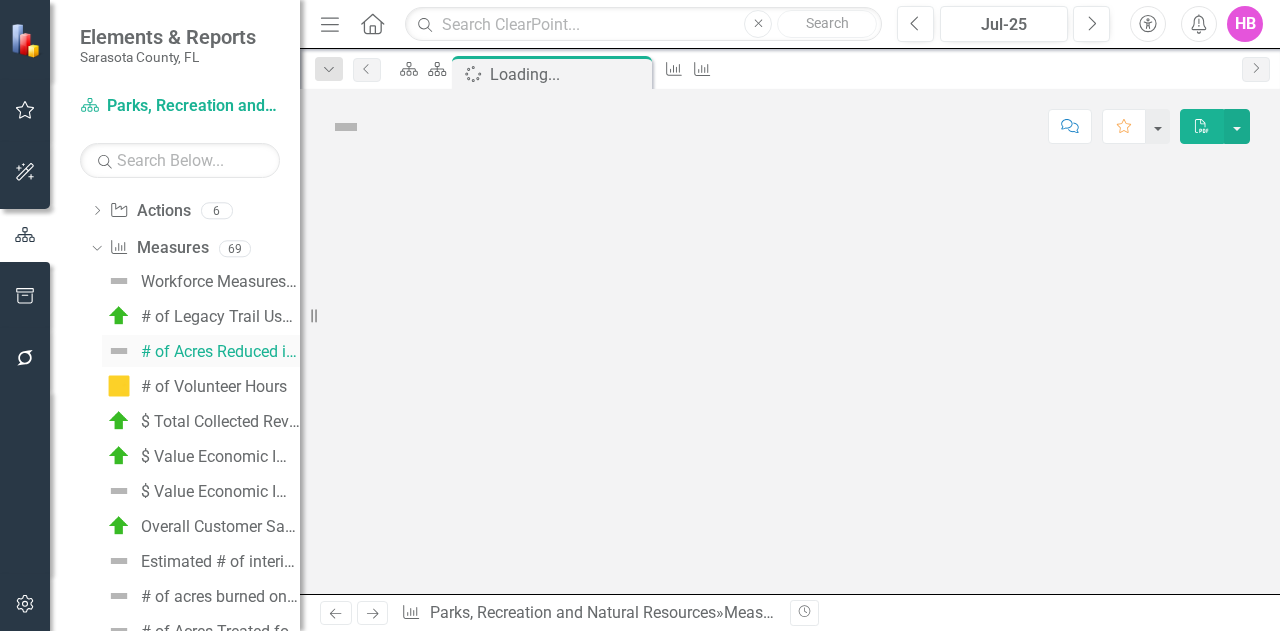scroll, scrollTop: 793, scrollLeft: 0, axis: vertical 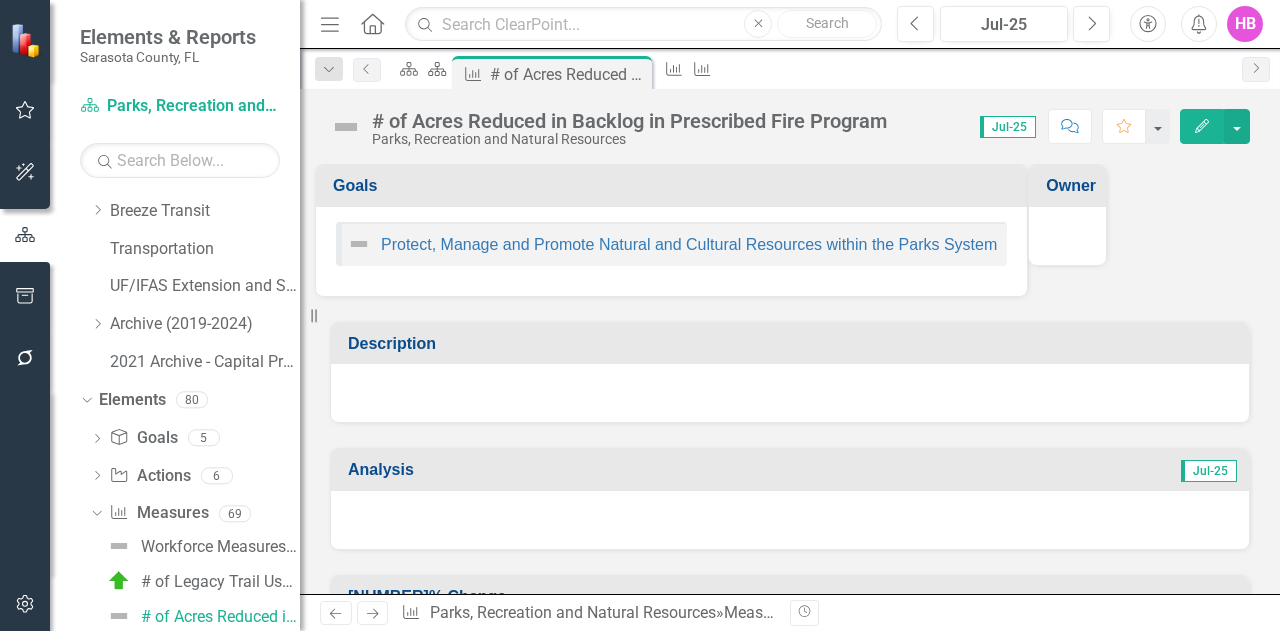 click on "Edit" at bounding box center (1202, 126) 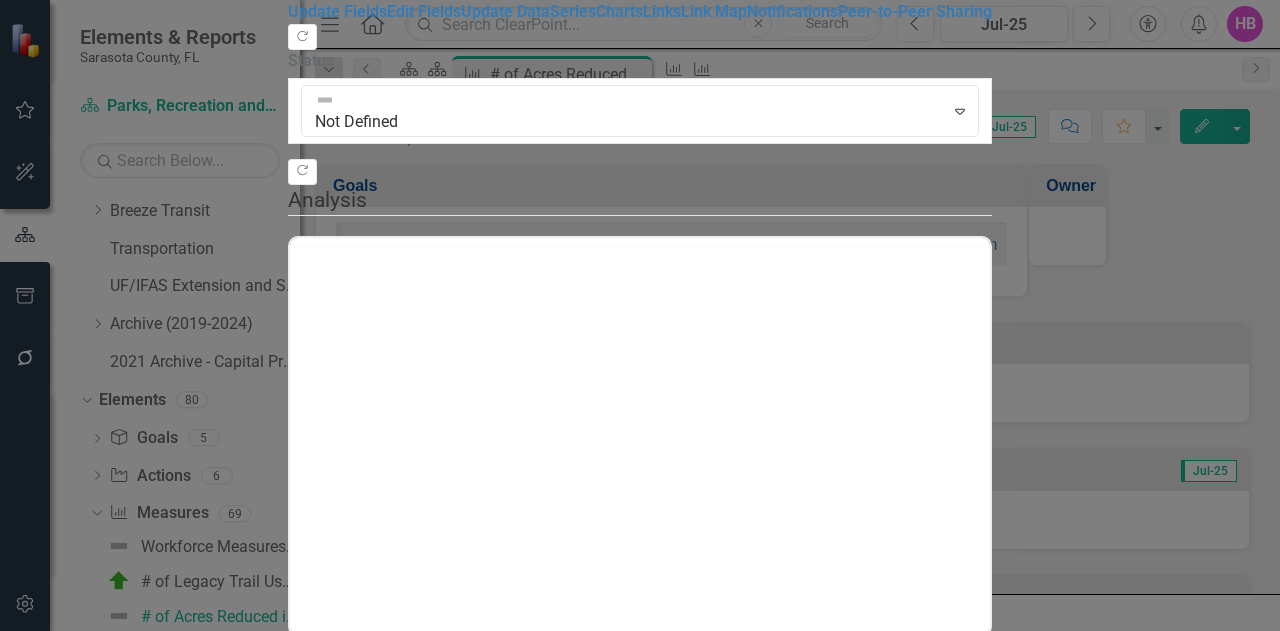 scroll, scrollTop: 0, scrollLeft: 0, axis: both 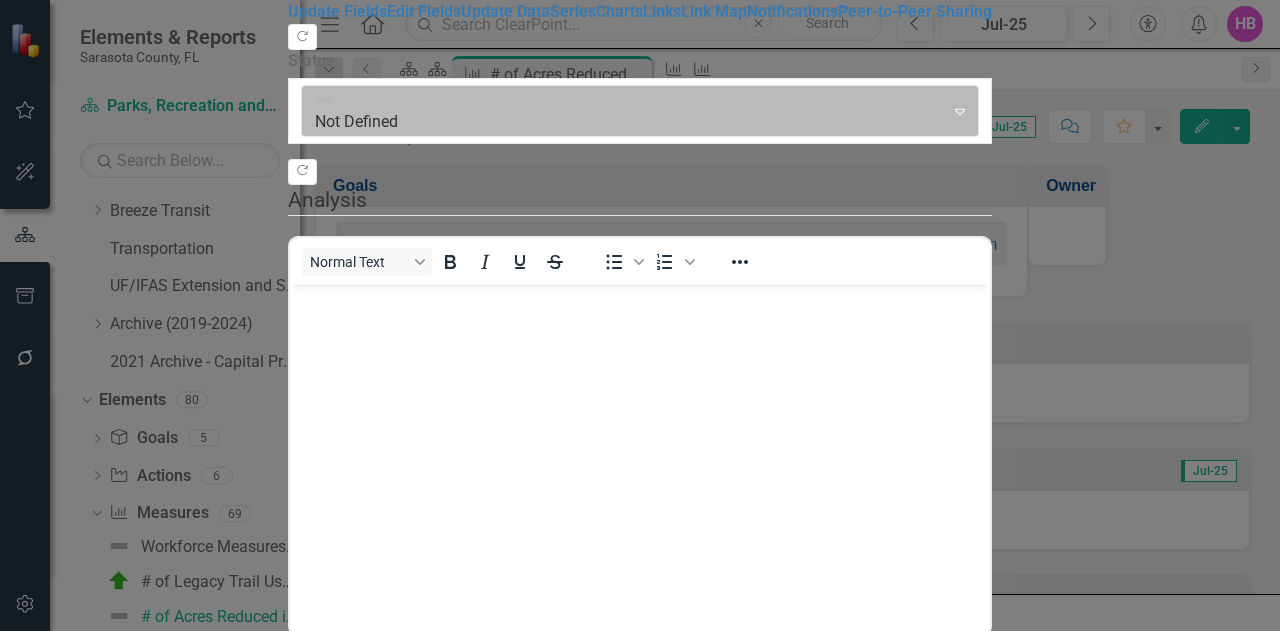click at bounding box center [623, 111] 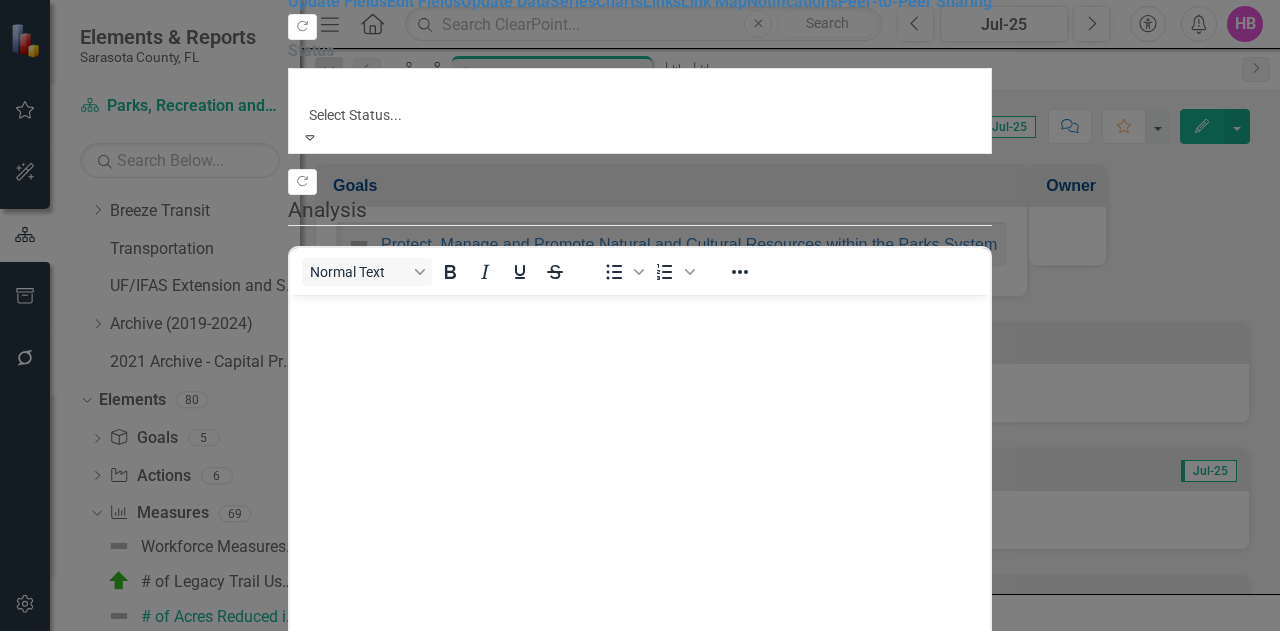 click on "Below Plan" at bounding box center (640, 839) 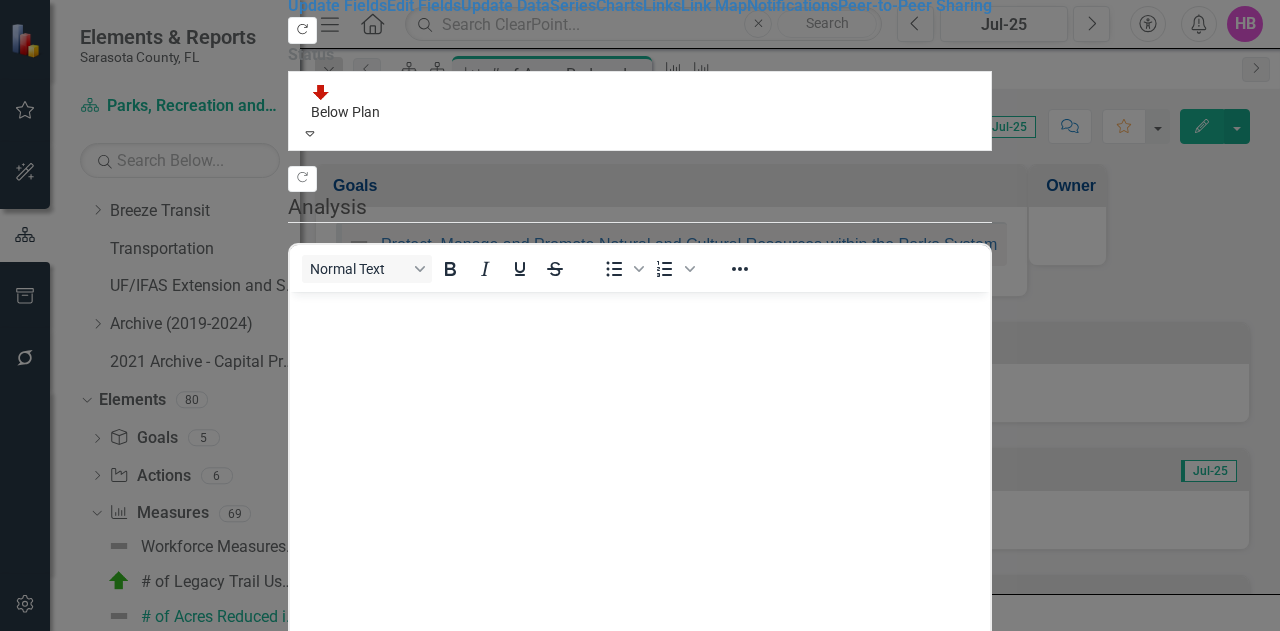 click on "Copy Forward" 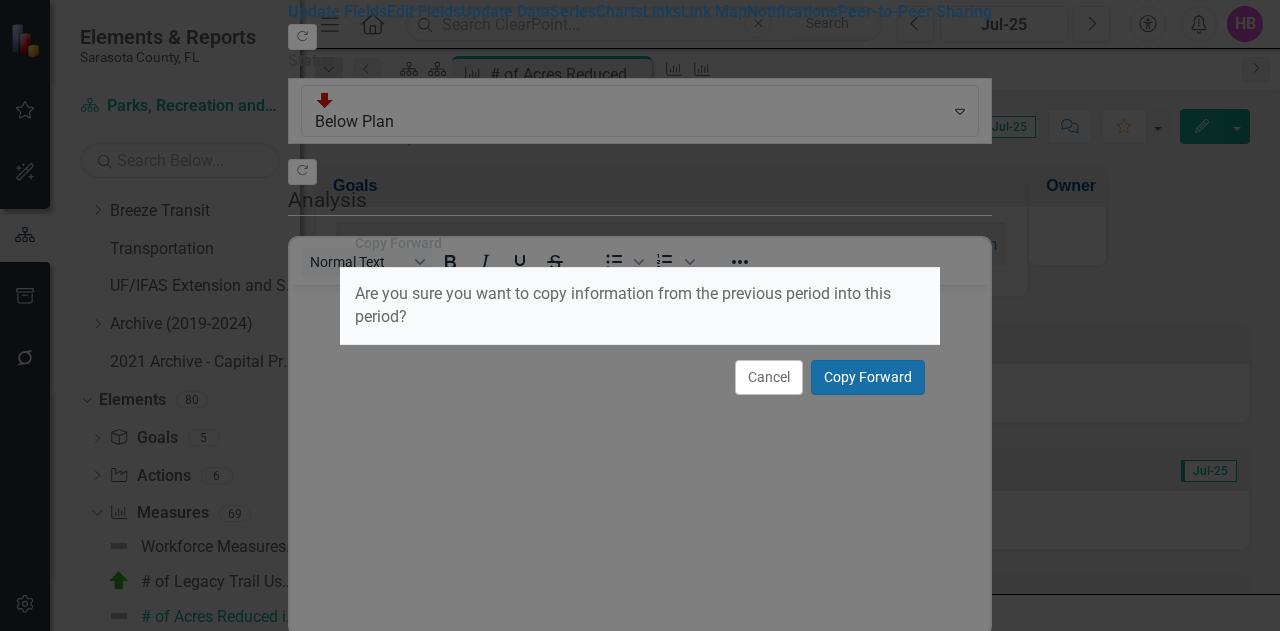 click on "Copy Forward" at bounding box center (868, 377) 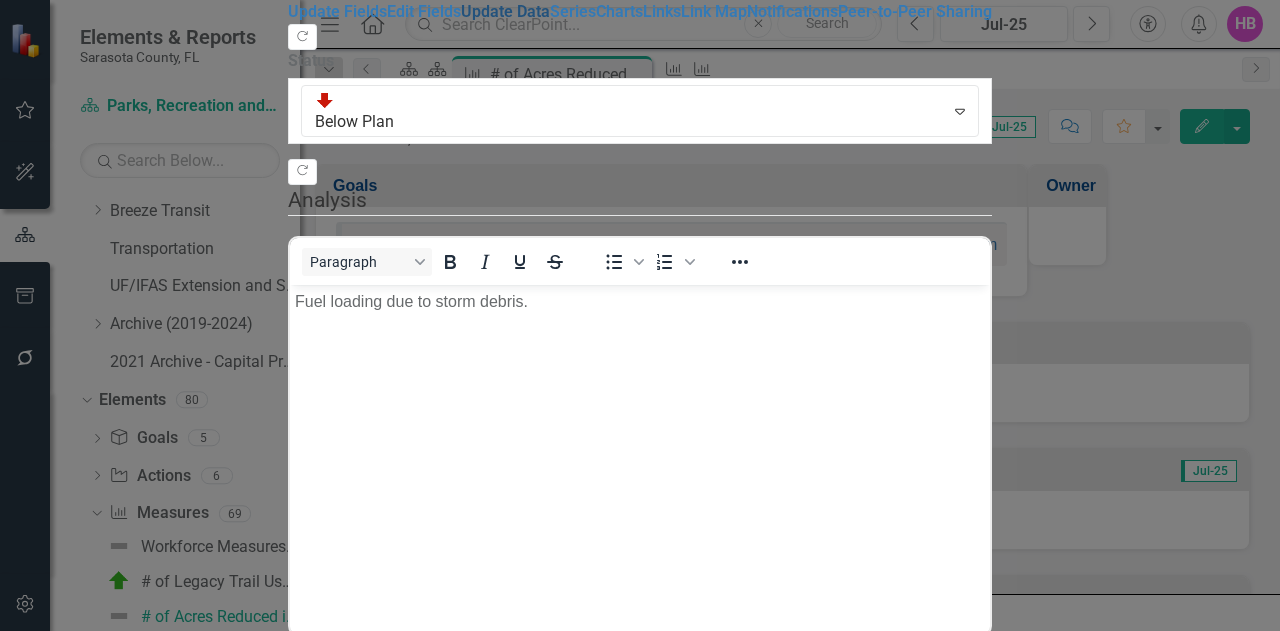 click on "Update  Data" at bounding box center (505, 11) 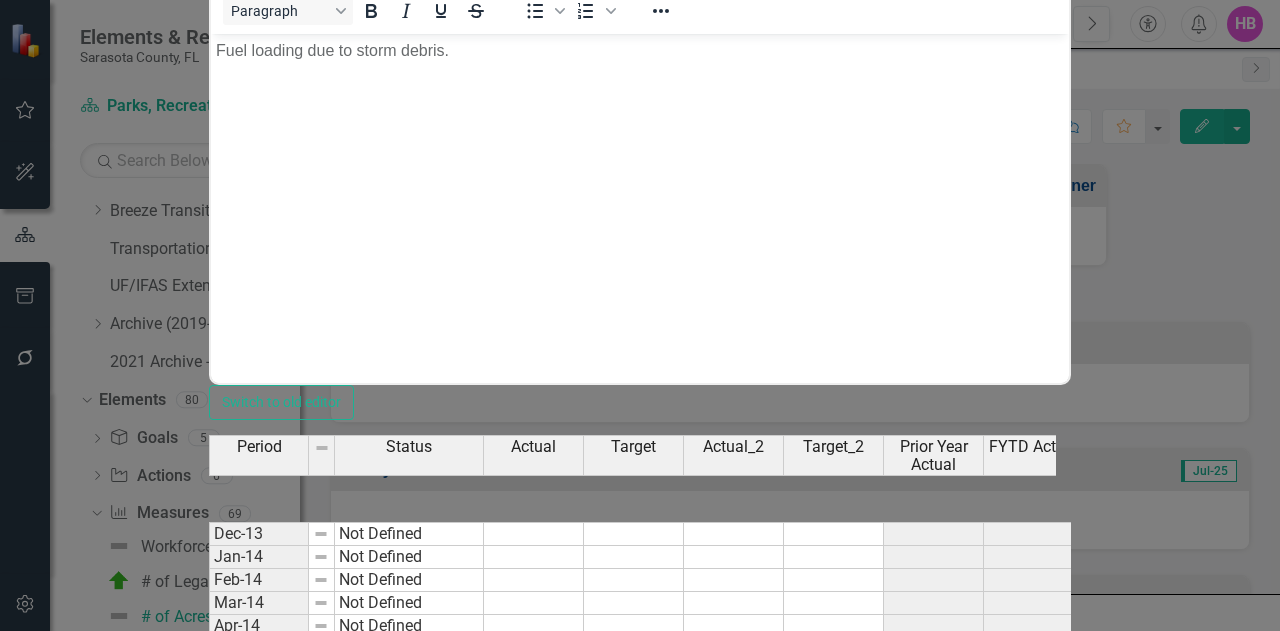 scroll, scrollTop: 900, scrollLeft: 0, axis: vertical 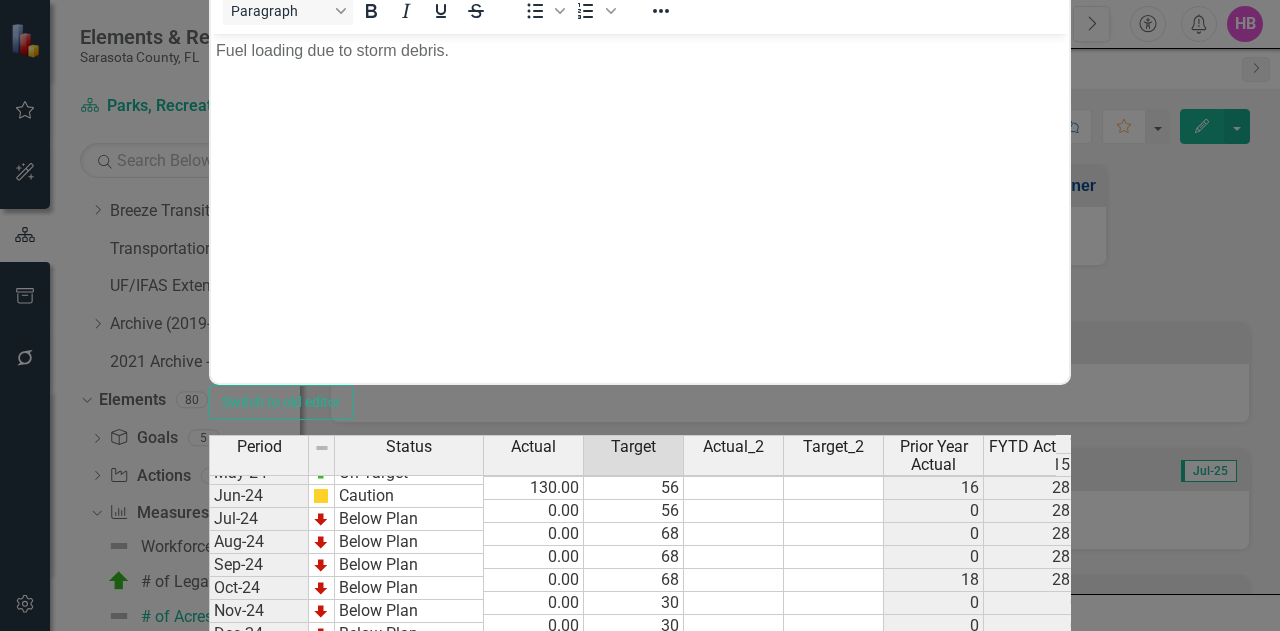 click at bounding box center [634, 810] 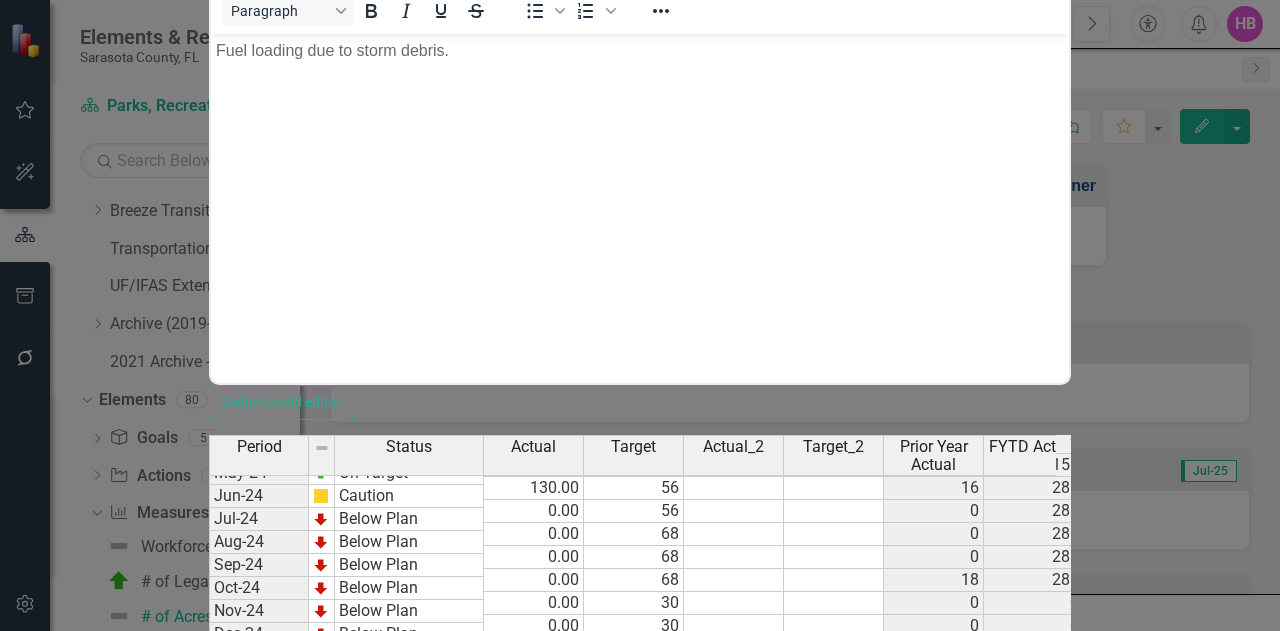 click on "Save" at bounding box center [305, 954] 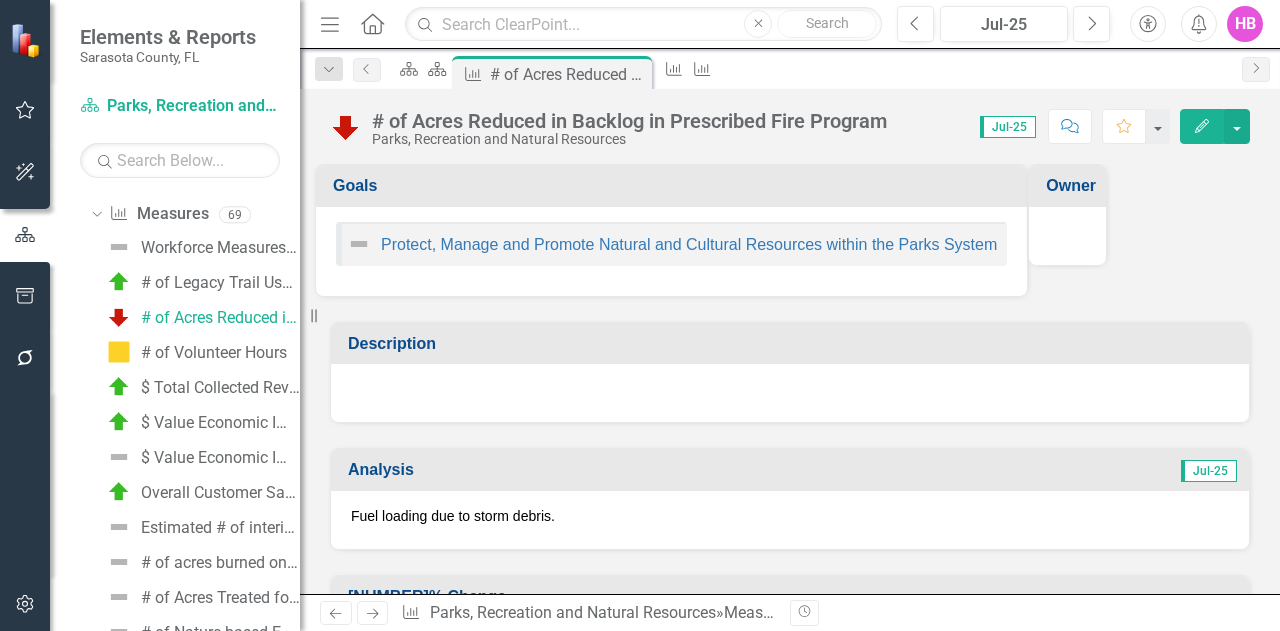 scroll, scrollTop: 1093, scrollLeft: 0, axis: vertical 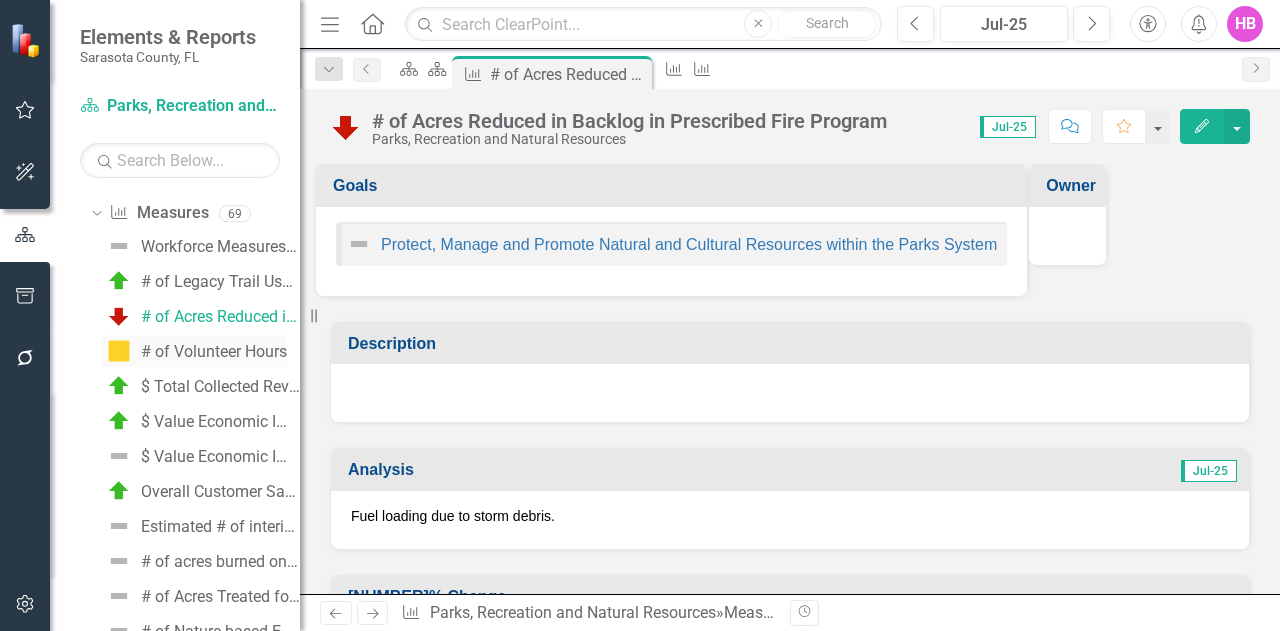 click on "# of Volunteer Hours" at bounding box center (214, 352) 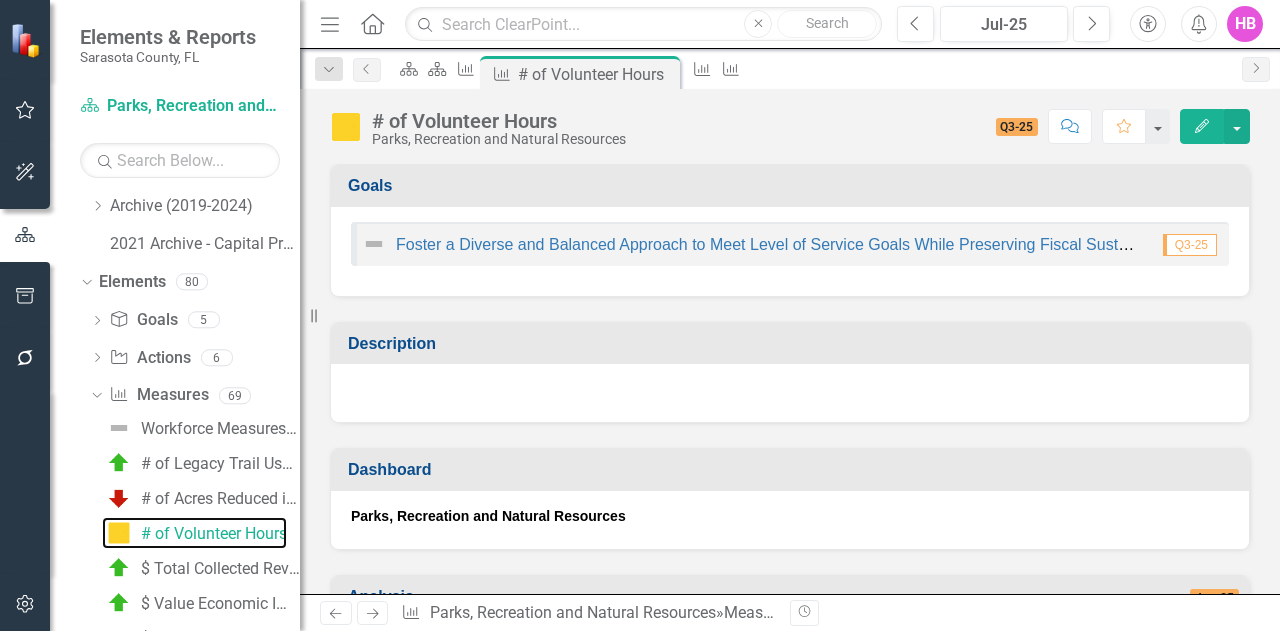 scroll, scrollTop: 828, scrollLeft: 0, axis: vertical 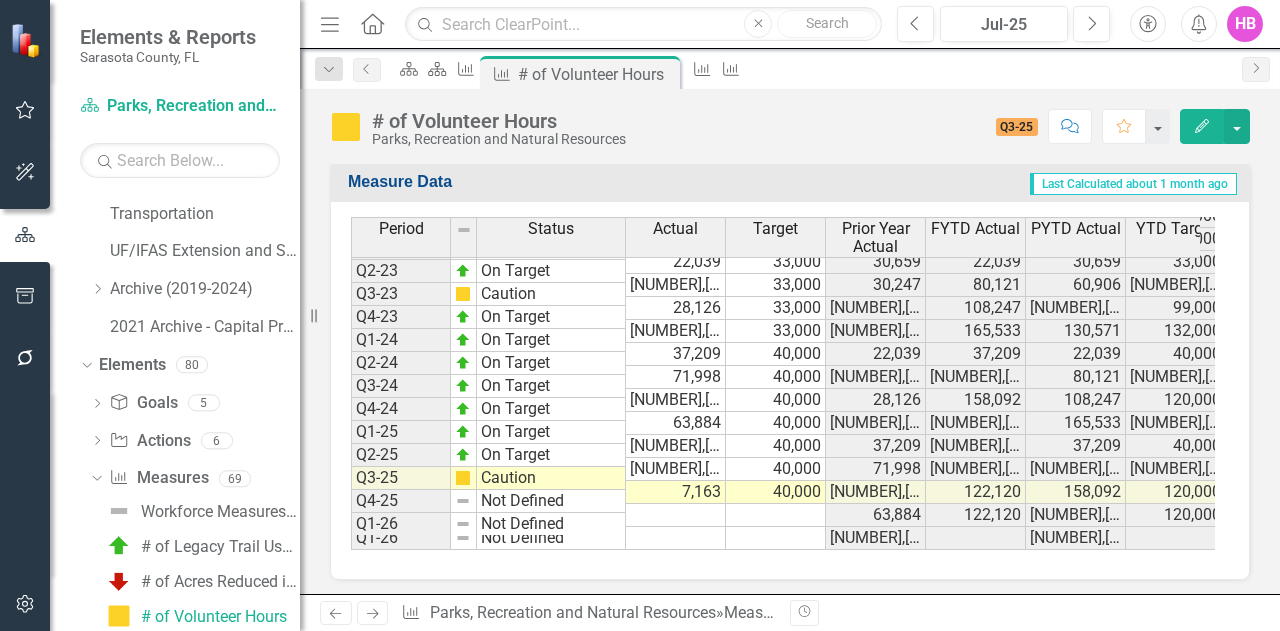 click on "[QUARTER]-[YEAR] On Target [NUMBER] [NUMBER] [NUMBER] [NUMBER] [NUMBER] [NUMBER] [NUMBER]%
[QUARTER]-[YEAR] On Target [NUMBER] [NUMBER] [NUMBER] [NUMBER] [NUMBER] [NUMBER] [NUMBER]%
[QUARTER]-[YEAR] On Target [NUMBER] [NUMBER] [NUMBER] [NUMBER] [NUMBER] [NUMBER] [NUMBER]%
[QUARTER]-[YEAR] On Target [NUMBER] [NUMBER] [NUMBER] [NUMBER] [NUMBER] [NUMBER] -[NUMBER]%
[QUARTER]-[YEAR] On Target [NUMBER] [NUMBER] [NUMBER] [NUMBER] [NUMBER] [NUMBER] -[NUMBER]%
[QUARTER]-[YEAR] On Target [NUMBER] [NUMBER] [NUMBER] [NUMBER] [NUMBER] [NUMBER] -[NUMBER]%
[QUARTER]-[YEAR] On Target [NUMBER] [NUMBER] [NUMBER] [NUMBER] [NUMBER] [NUMBER] [NUMBER]%
[QUARTER]-[YEAR] On Target [NUMBER] [NUMBER] [NUMBER] [NUMBER] [NUMBER] [NUMBER] [NUMBER]%
[QUARTER]-[YEAR] On Target [NUMBER] [NUMBER] [NUMBER] [NUMBER] [NUMBER] [NUMBER] [NUMBER]%
[QUARTER]-[YEAR] On Target [NUMBER] [NUMBER] [NUMBER] [NUMBER] [NUMBER] [NUMBER] [NUMBER]%
[QUARTER]-[YEAR] Caution [NUMBER] [NUMBER] [NUMBER] [NUMBER] [NUMBER] [NUMBER] -[NUMBER]%
[QUARTER]-[YEAR] Caution [NUMBER] [NUMBER] [NUMBER] [NUMBER] [NUMBER] [NUMBER] -[NUMBER]%
[QUARTER]-[YEAR] Caution [NUMBER] [NUMBER] [NUMBER] [NUMBER] [NUMBER] [NUMBER] -[NUMBER]%
[QUARTER]-[YEAR] On Target [NUMBER] [NUMBER] [NUMBER] [NUMBER] [NUMBER] [NUMBER] -[NUMBER]%
[QUARTER]-[YEAR] Caution [NUMBER] [NUMBER] [NUMBER] [NUMBER] [NUMBER] [NUMBER] -[NUMBER]%
[QUARTER]-[YEAR] On Target [NUMBER] [NUMBER] [NUMBER] [NUMBER] [NUMBER] [NUMBER] [NUMBER]%
[QUARTER]-[YEAR] Caution [NUMBER] [NUMBER] [NUMBER]" at bounding box center (838, 250) 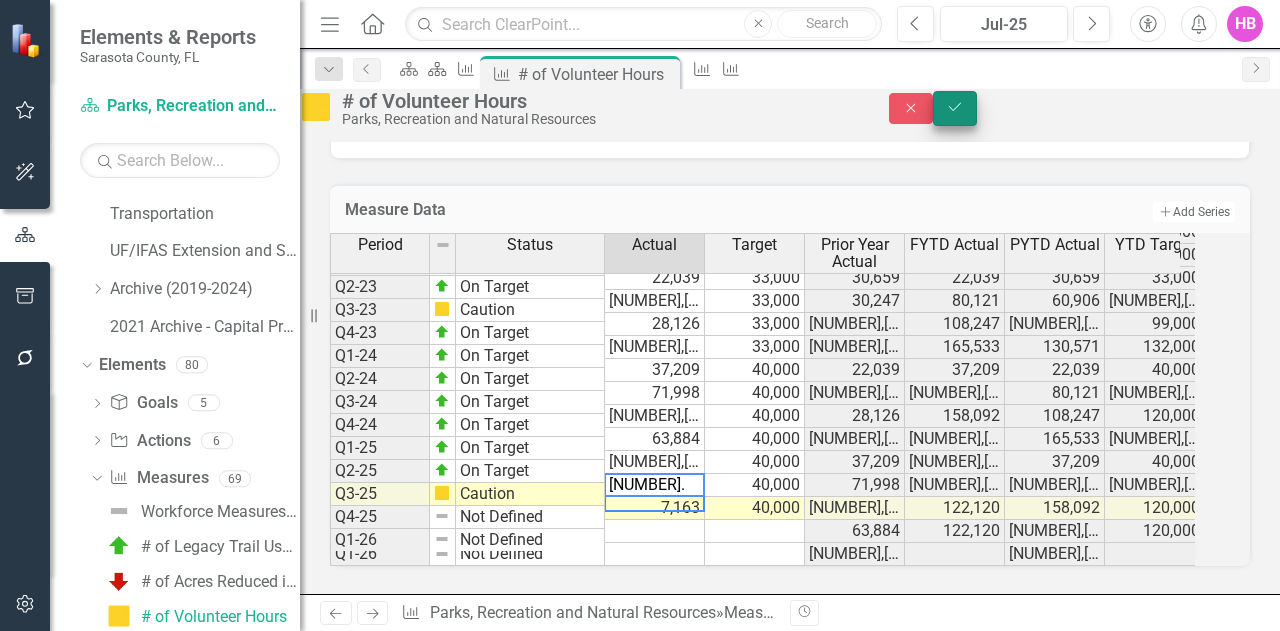 type on "[NUMBER].[NUMBER]" 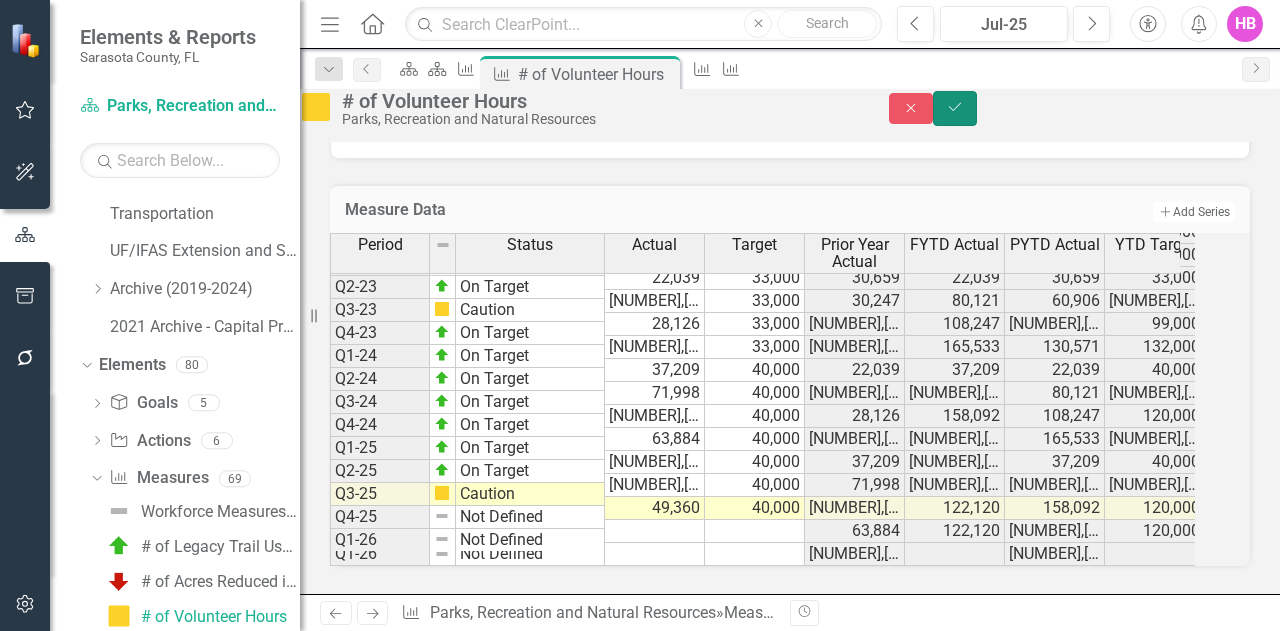 click on "Save" 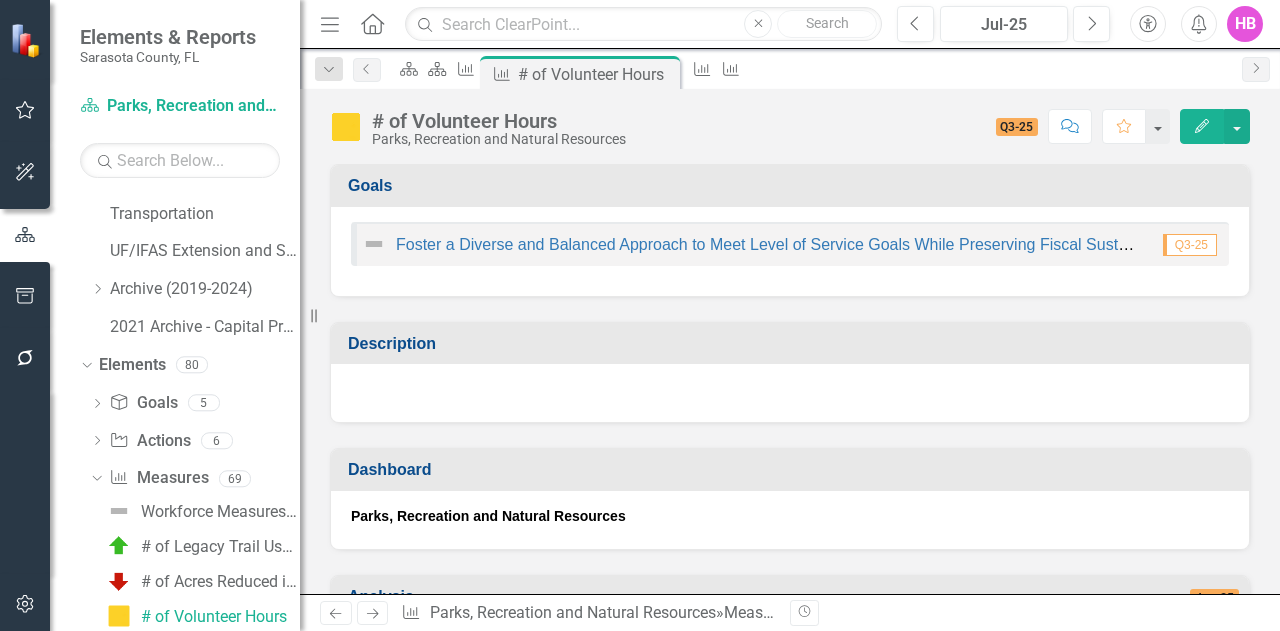 click at bounding box center (346, 127) 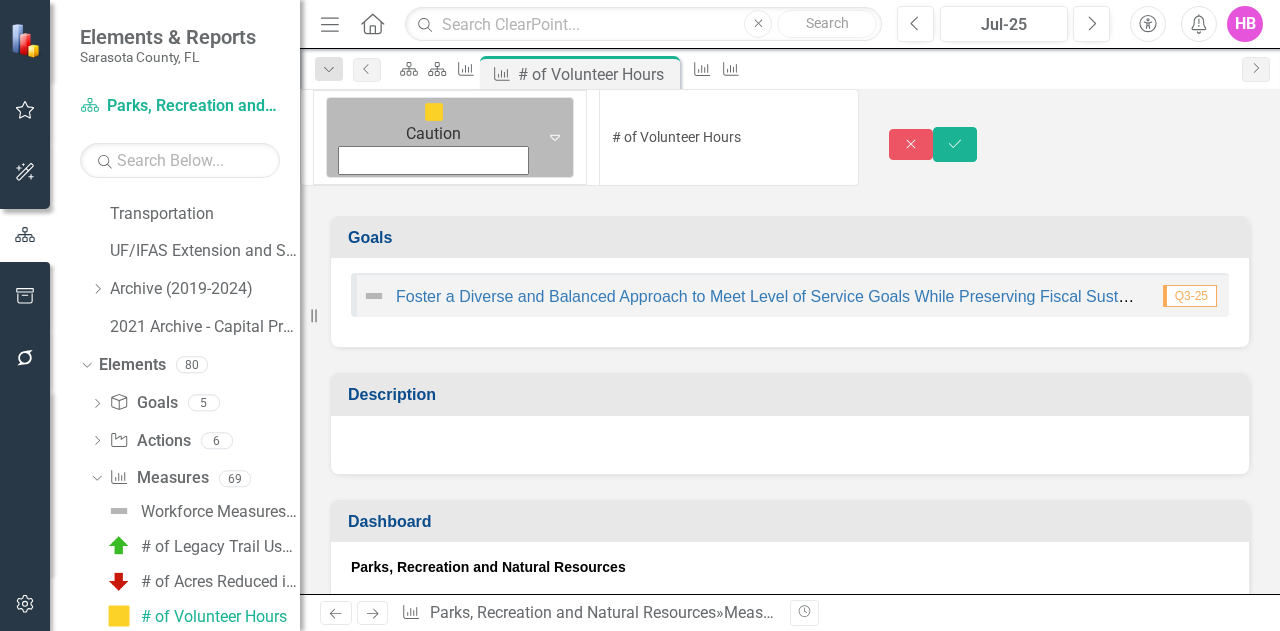 click at bounding box center (434, 112) 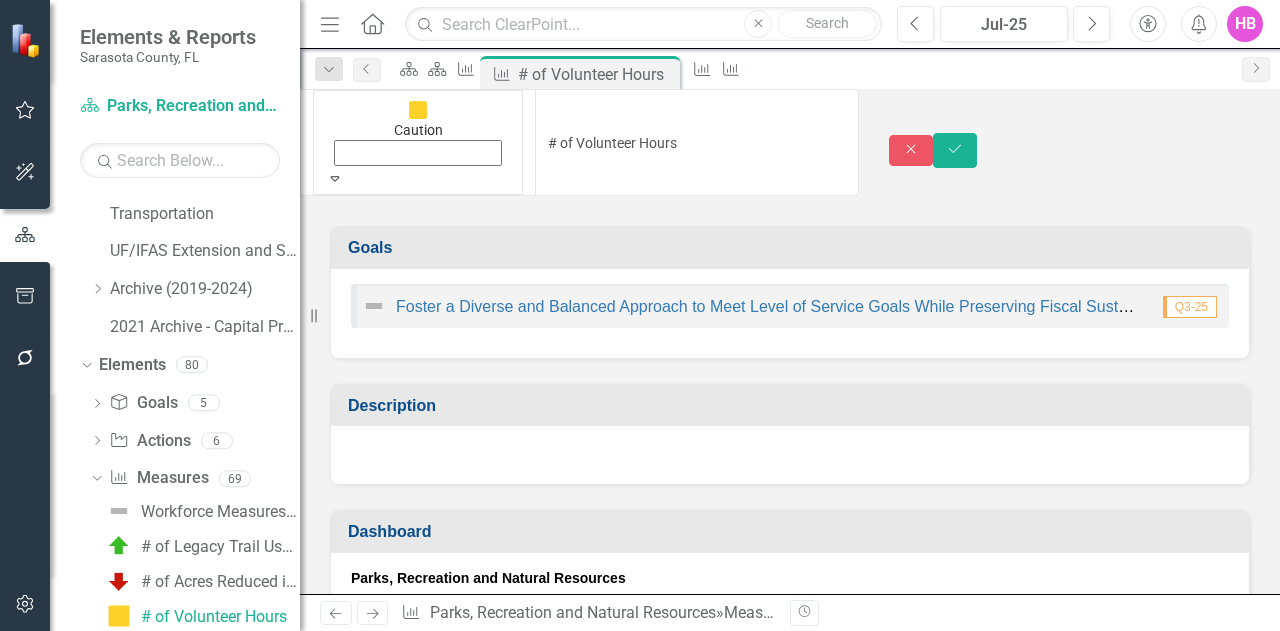 click on "On Target" at bounding box center (640, 713) 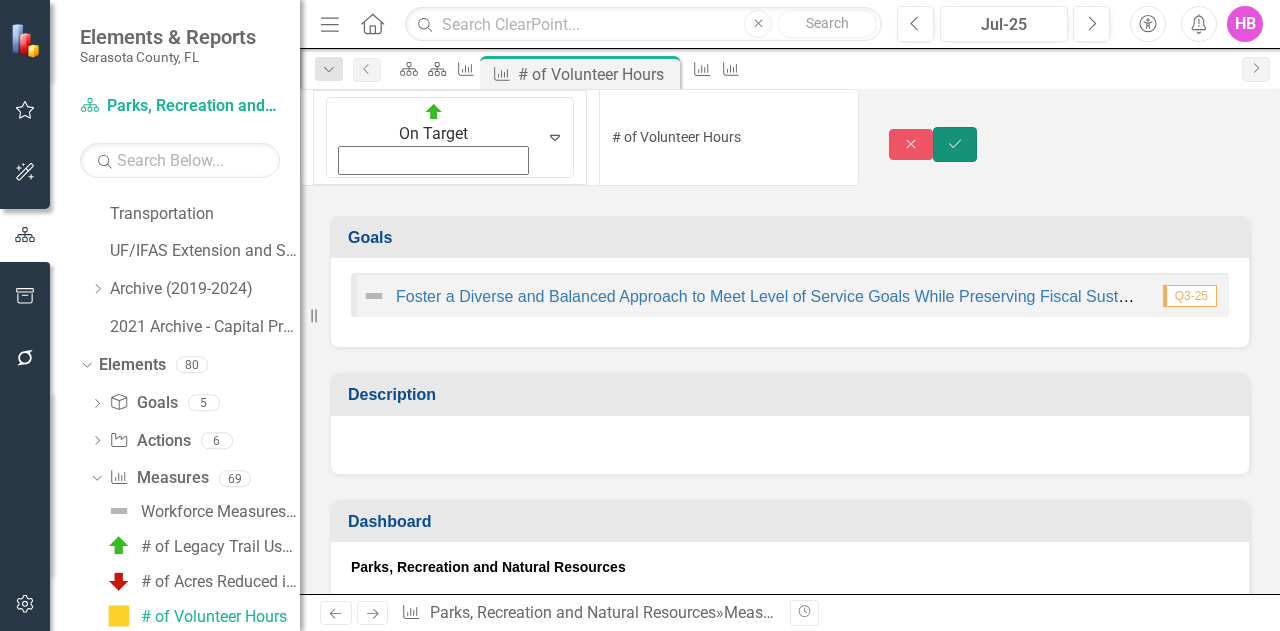 click on "Save" 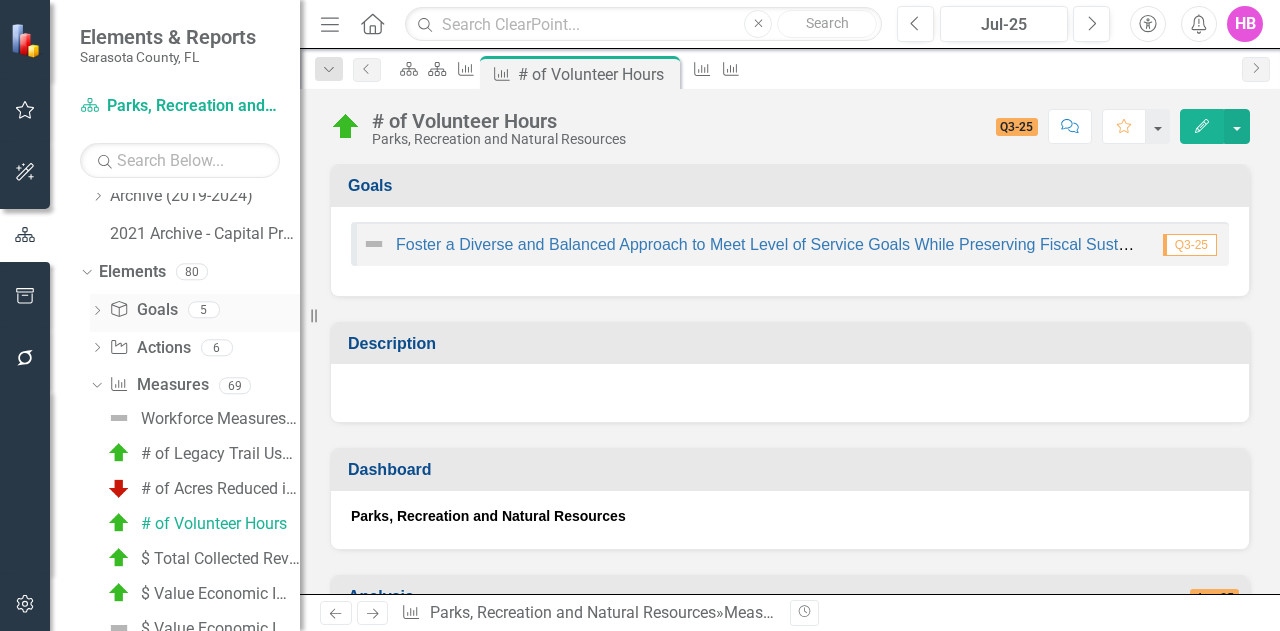 scroll, scrollTop: 928, scrollLeft: 0, axis: vertical 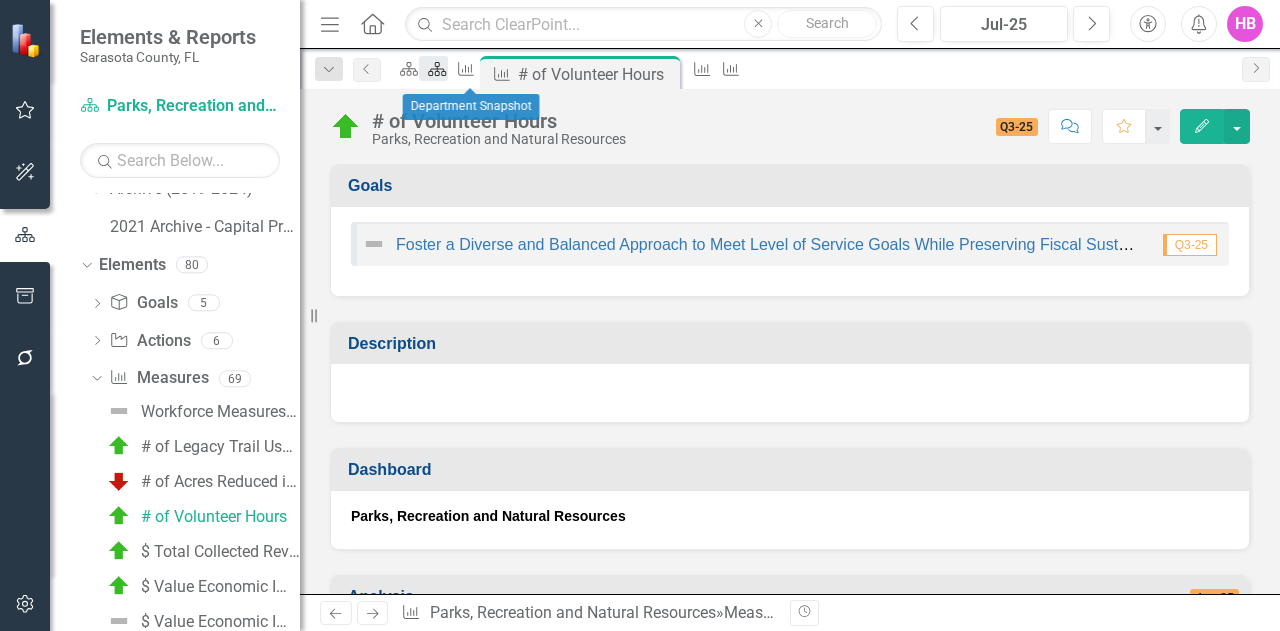 click on "Dashboard" 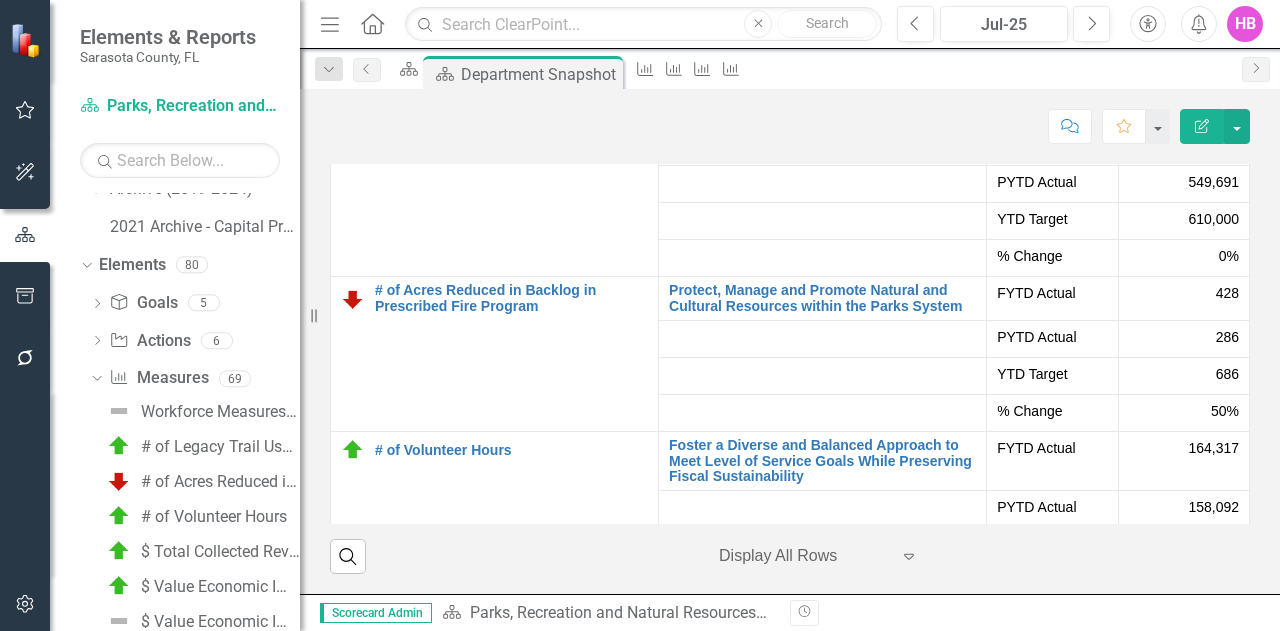 scroll, scrollTop: 5700, scrollLeft: 0, axis: vertical 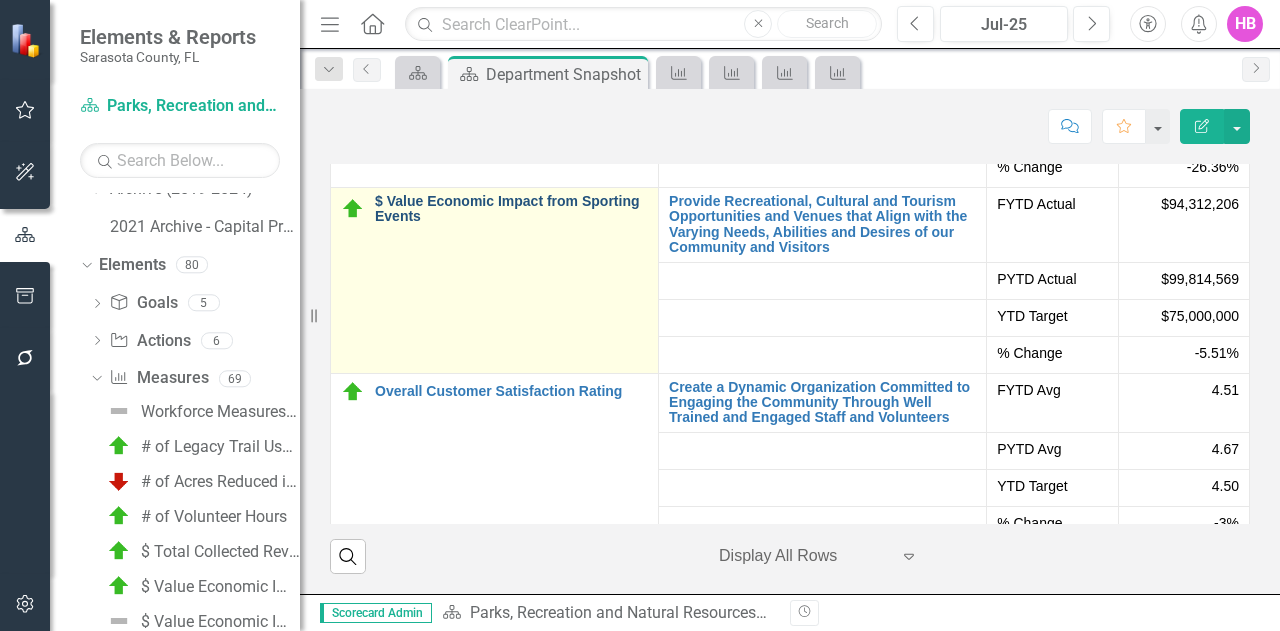 click on "$ Value Economic Impact from Sporting Events" at bounding box center [511, 209] 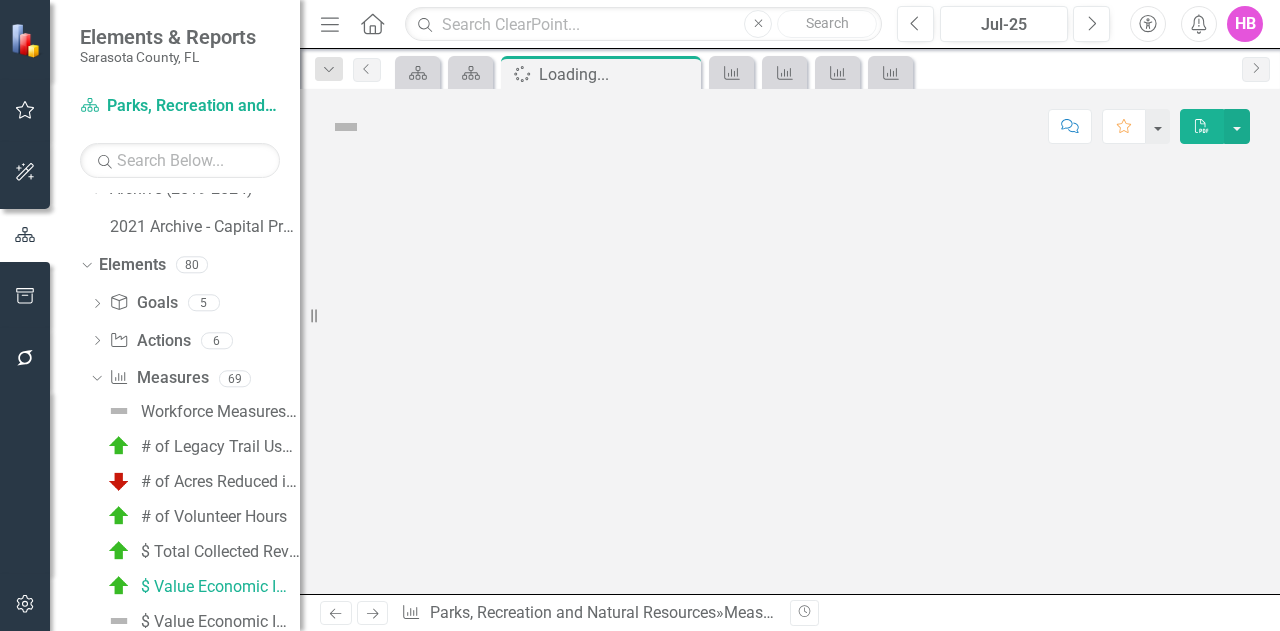 scroll, scrollTop: 898, scrollLeft: 0, axis: vertical 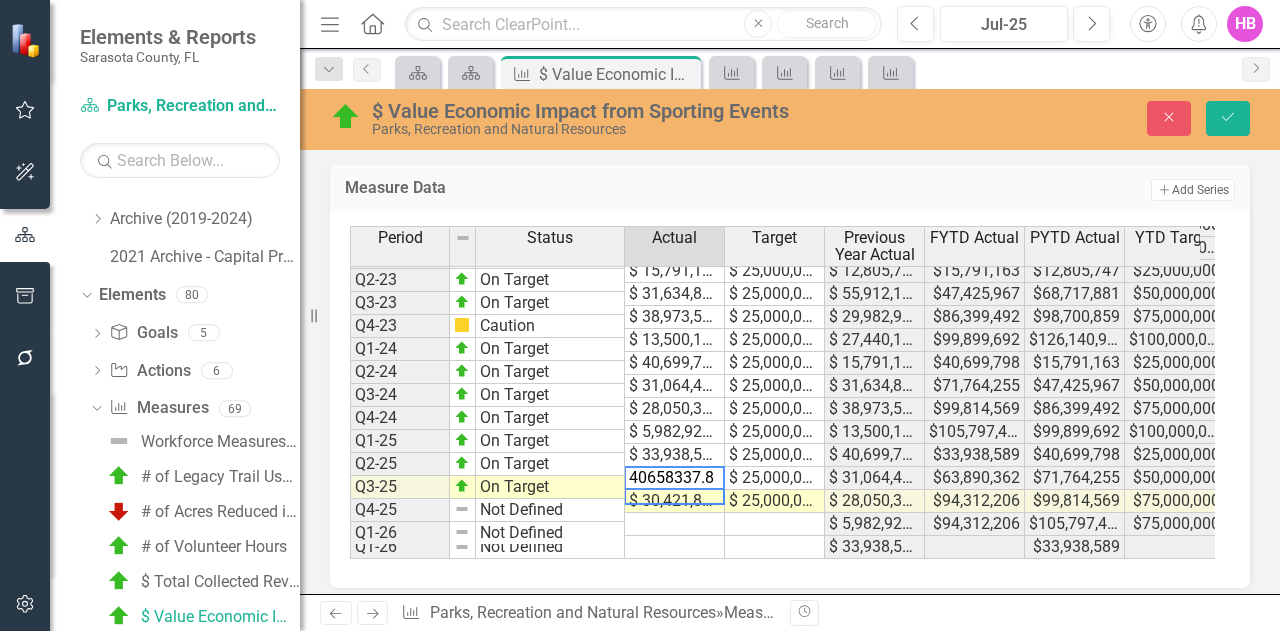 type on "40658337.80" 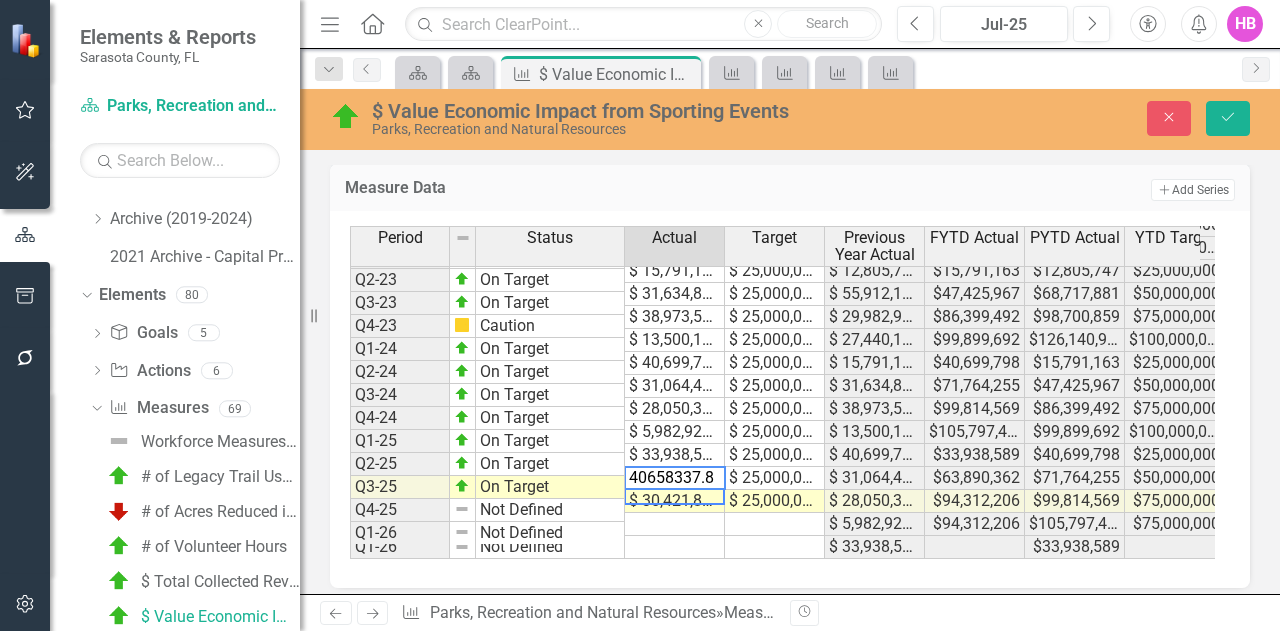 type 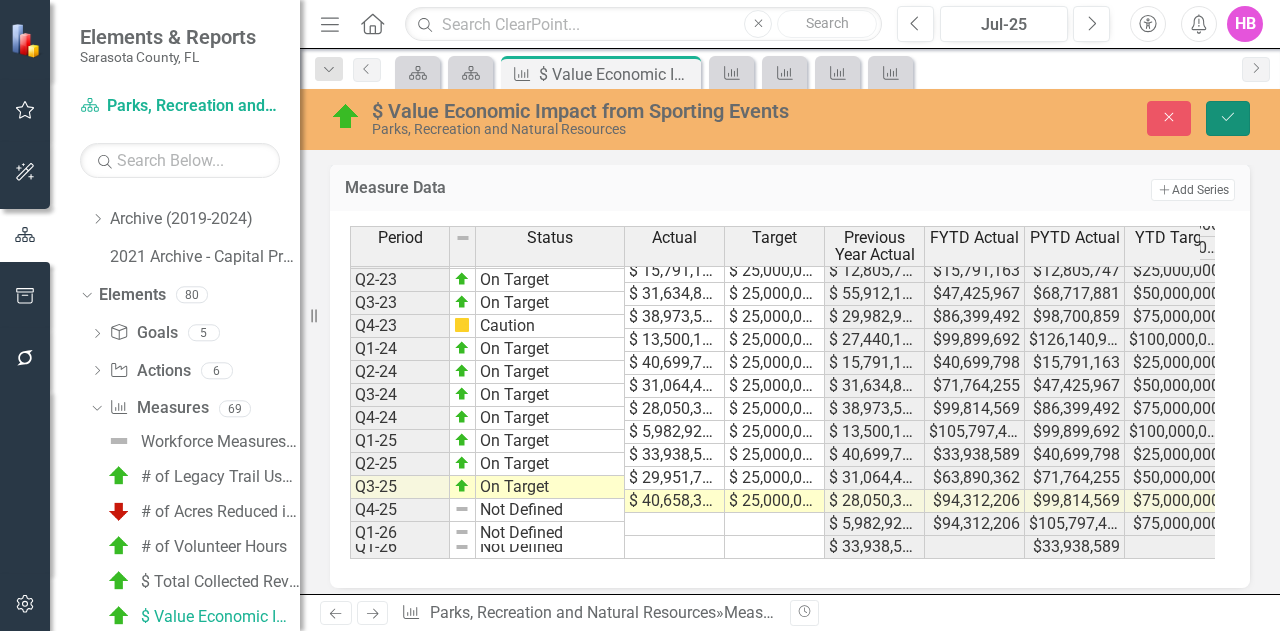 click 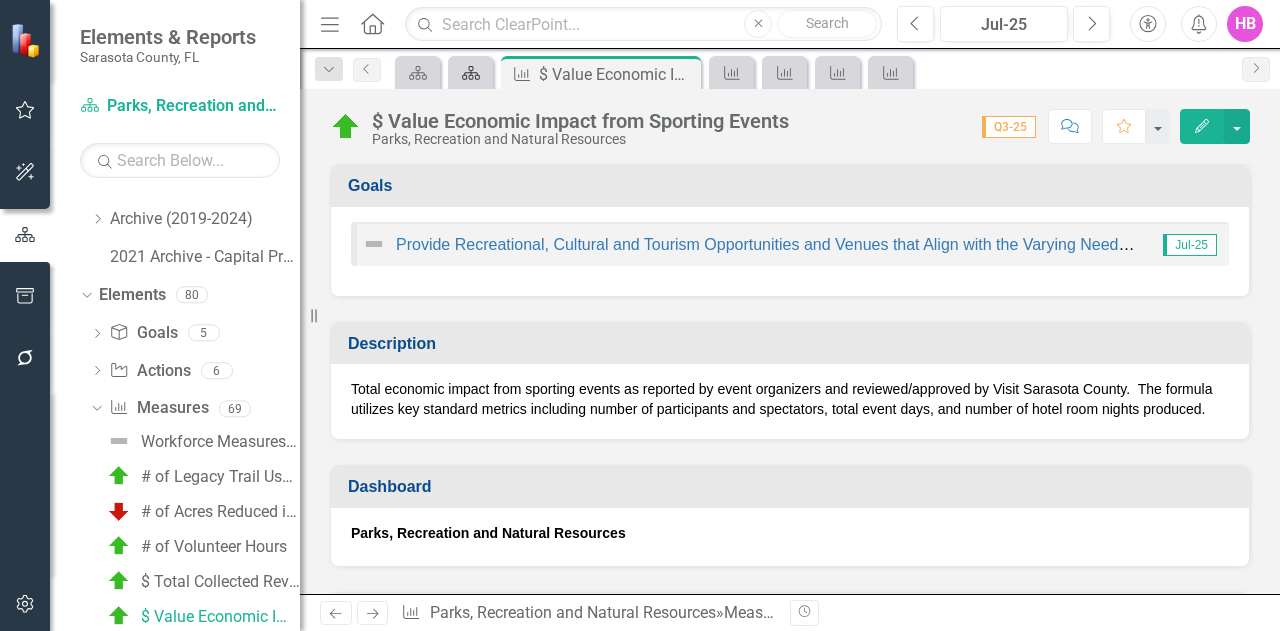 click on "Dashboard" 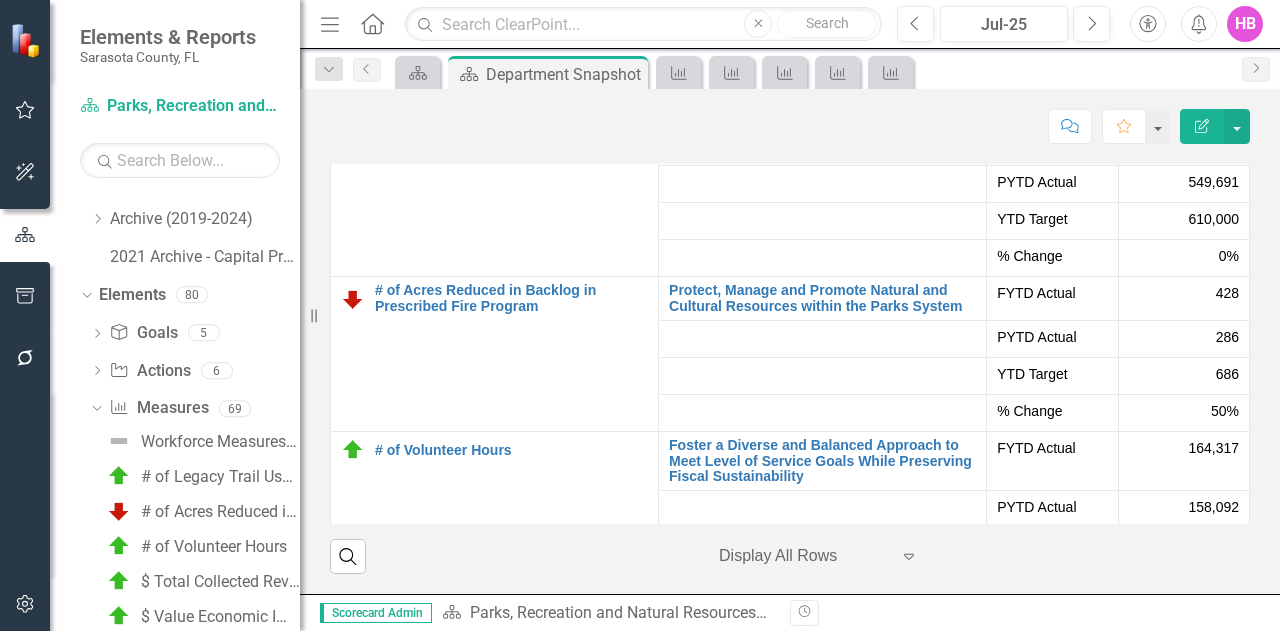 scroll, scrollTop: 5600, scrollLeft: 0, axis: vertical 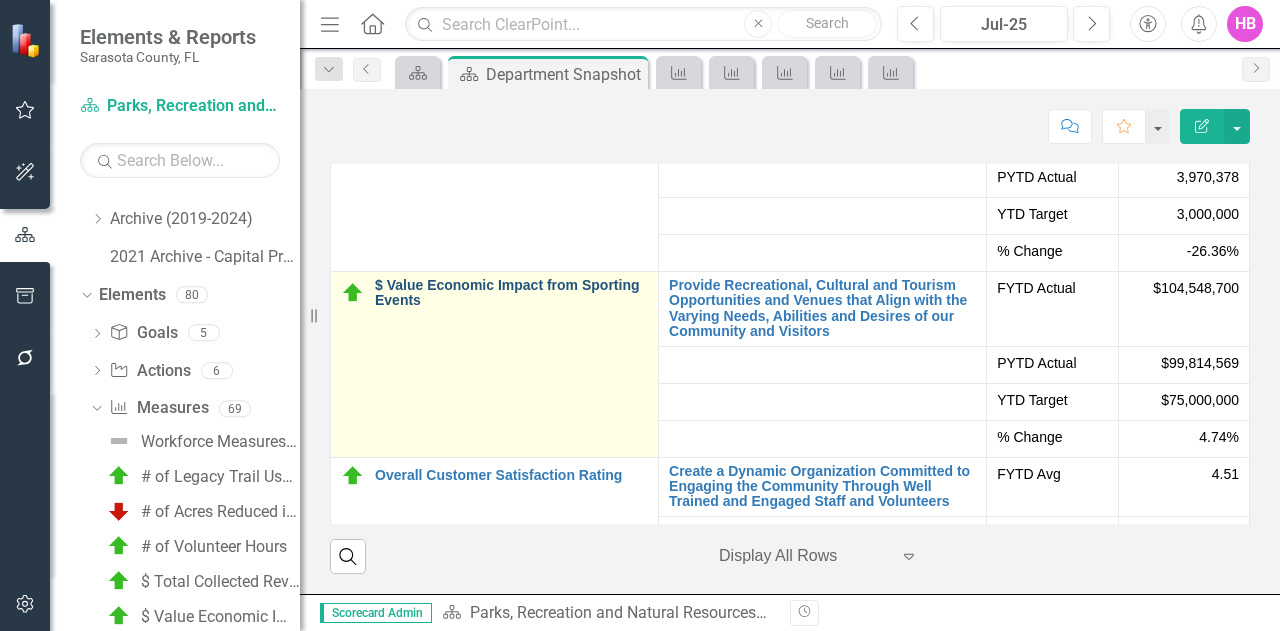 click on "$ Value Economic Impact from Sporting Events" at bounding box center [511, 293] 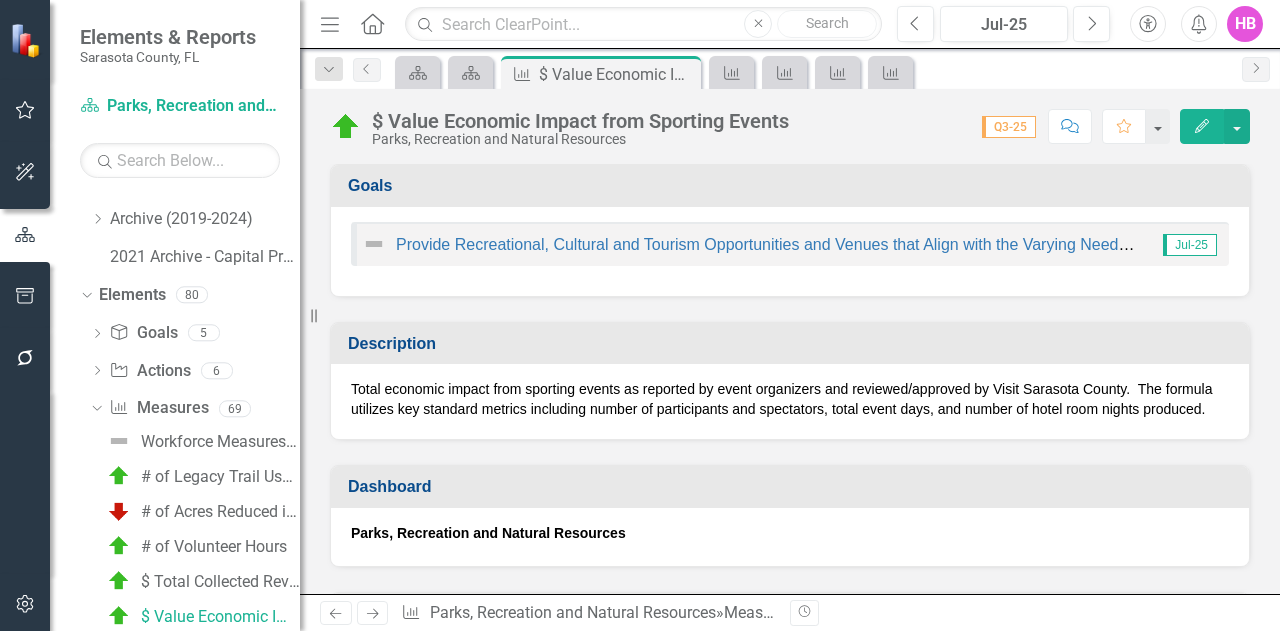 click on "Edit" 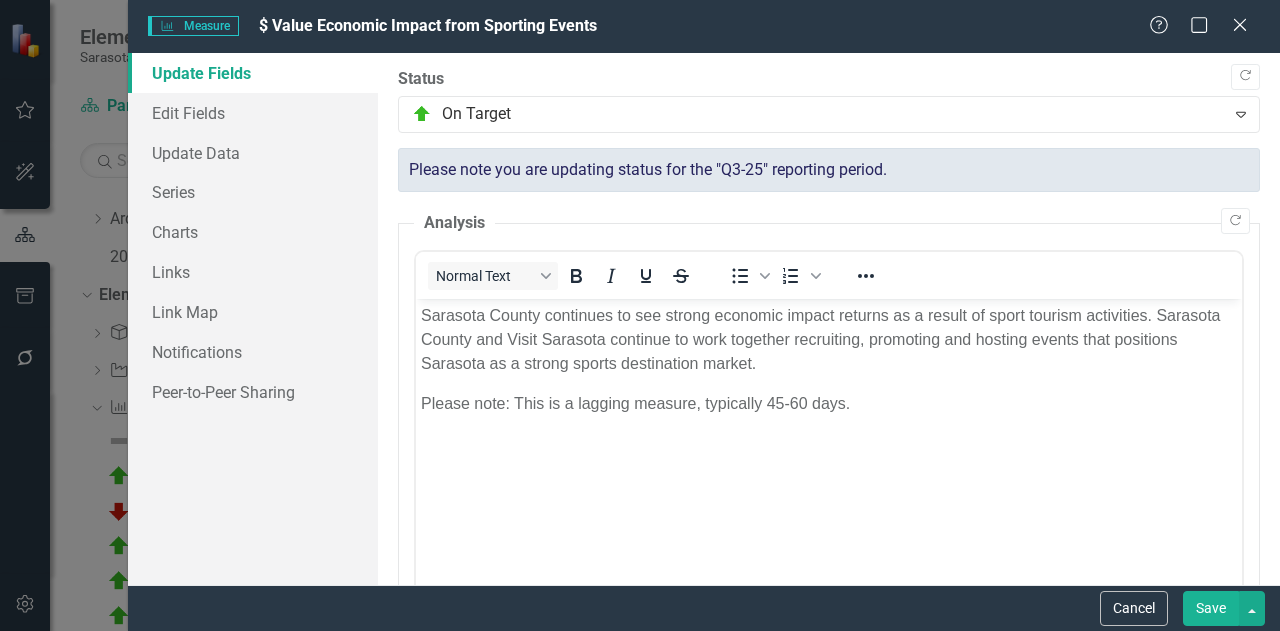 scroll, scrollTop: 0, scrollLeft: 0, axis: both 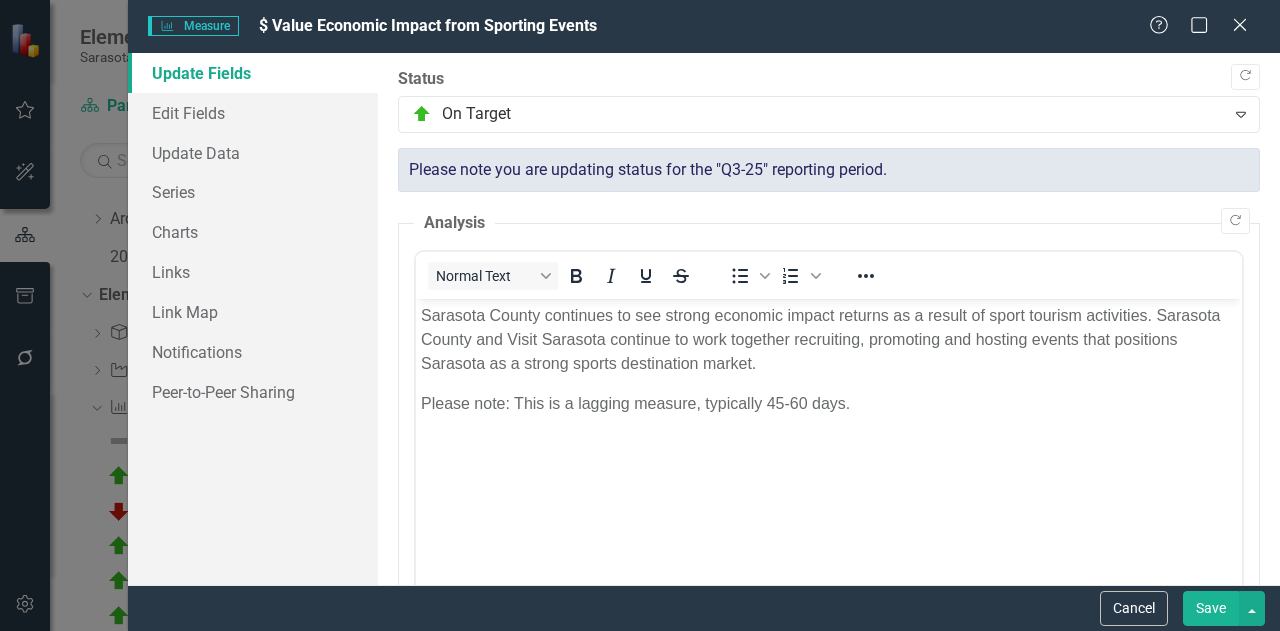 click on "Save" at bounding box center [1211, 608] 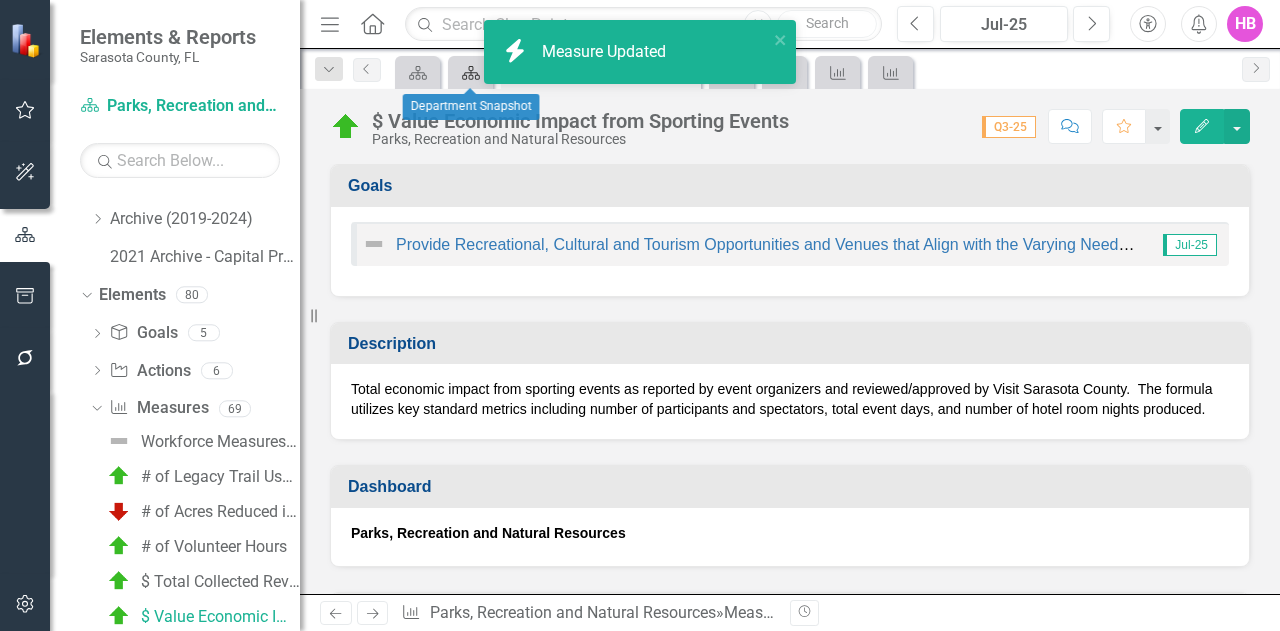 click on "Dashboard" 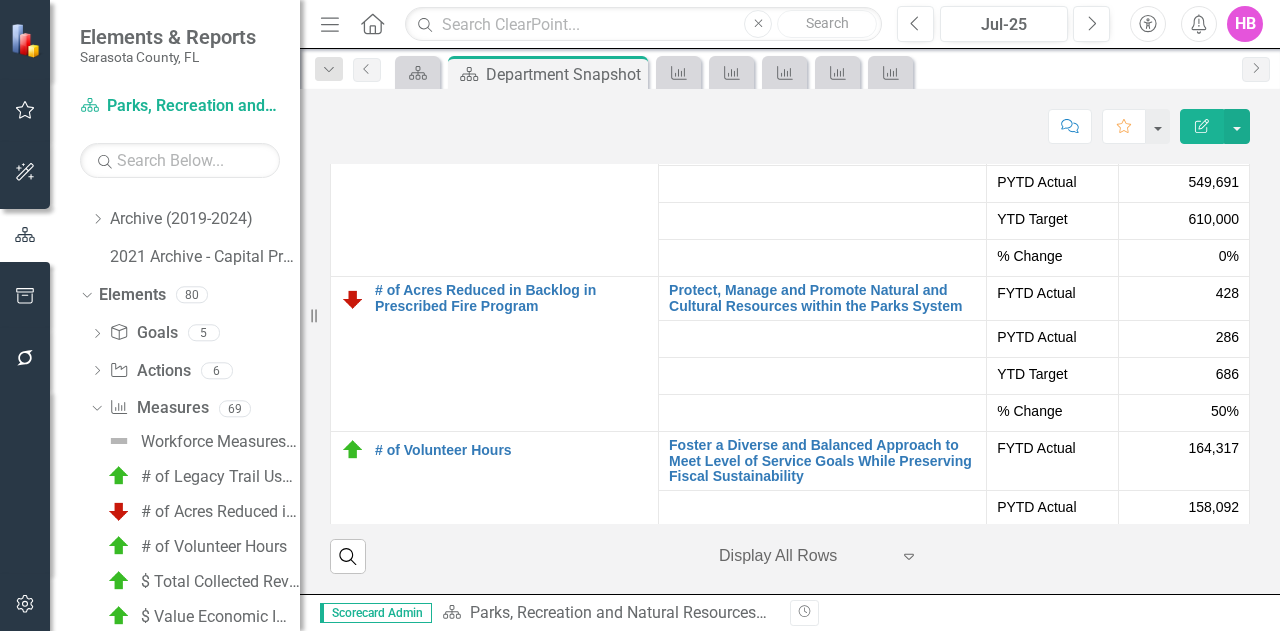 scroll, scrollTop: 5600, scrollLeft: 0, axis: vertical 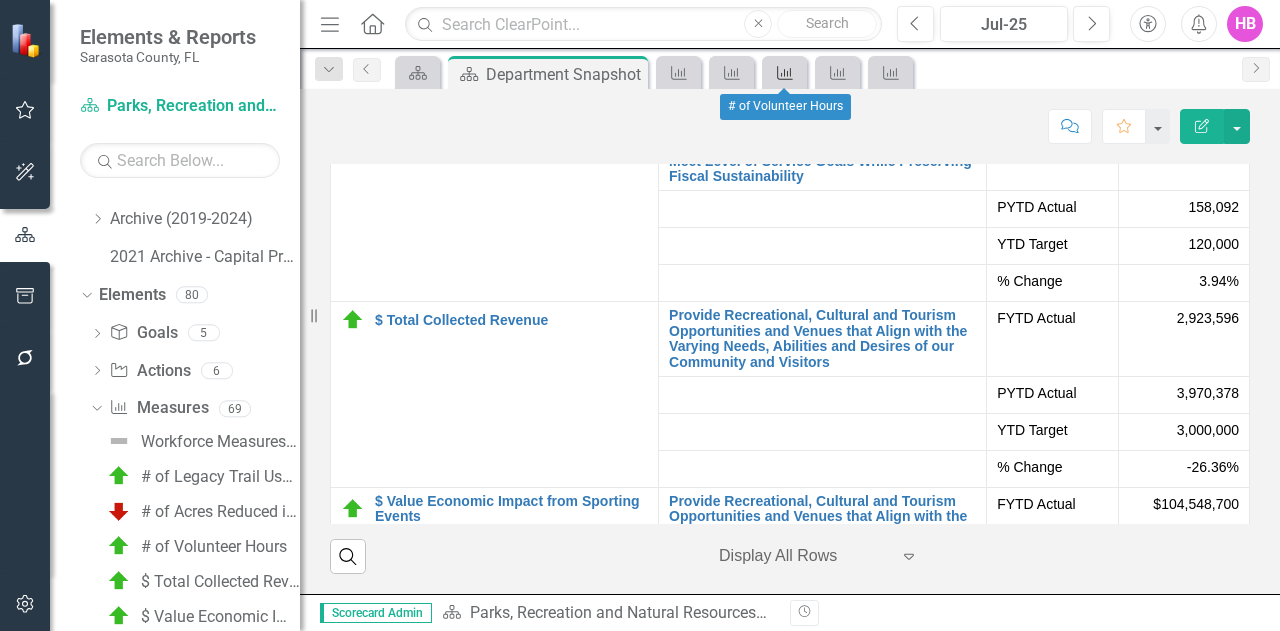 click on "Measure" at bounding box center (781, 72) 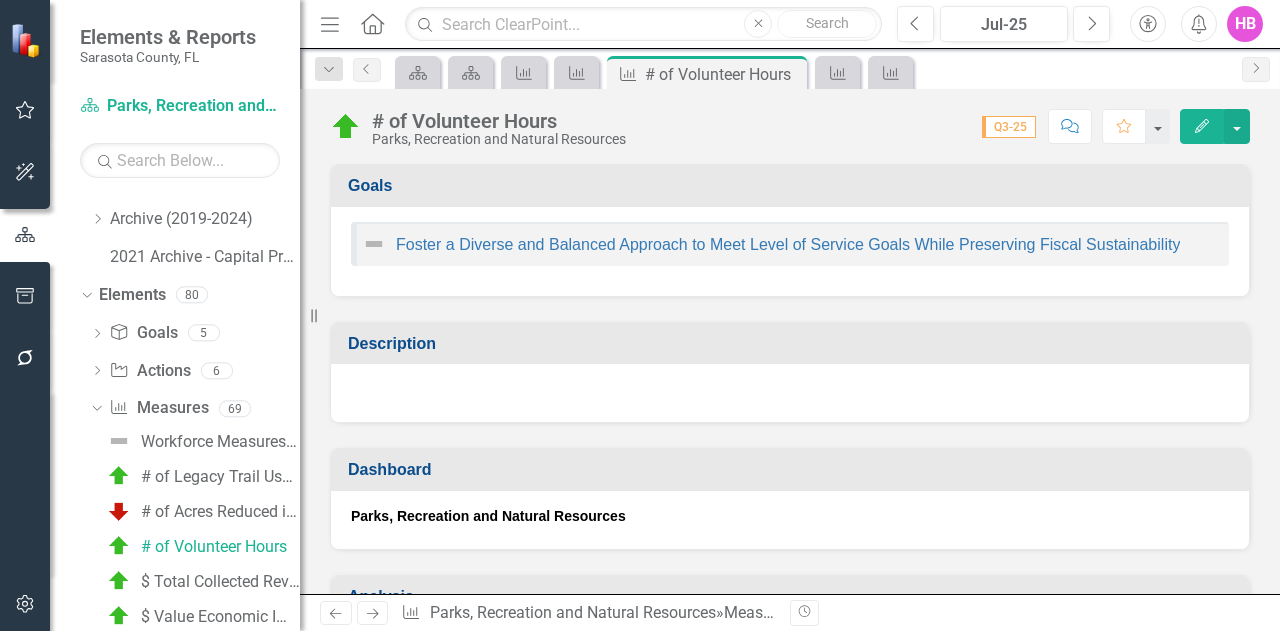scroll, scrollTop: 828, scrollLeft: 0, axis: vertical 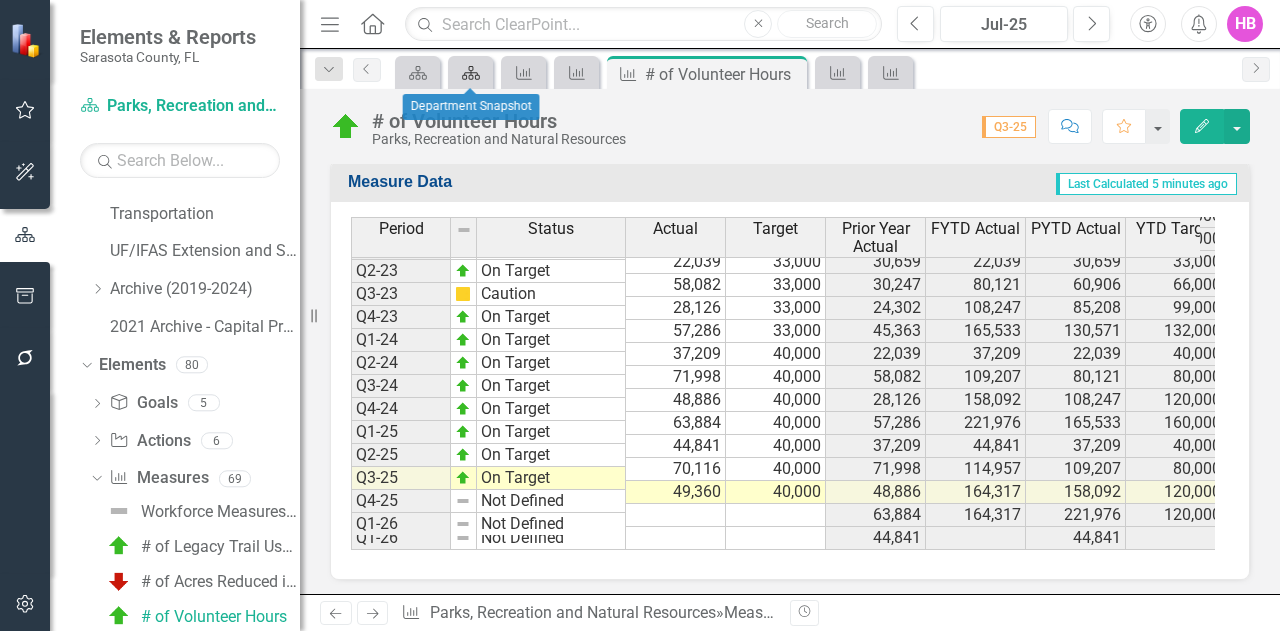 click on "Dashboard" 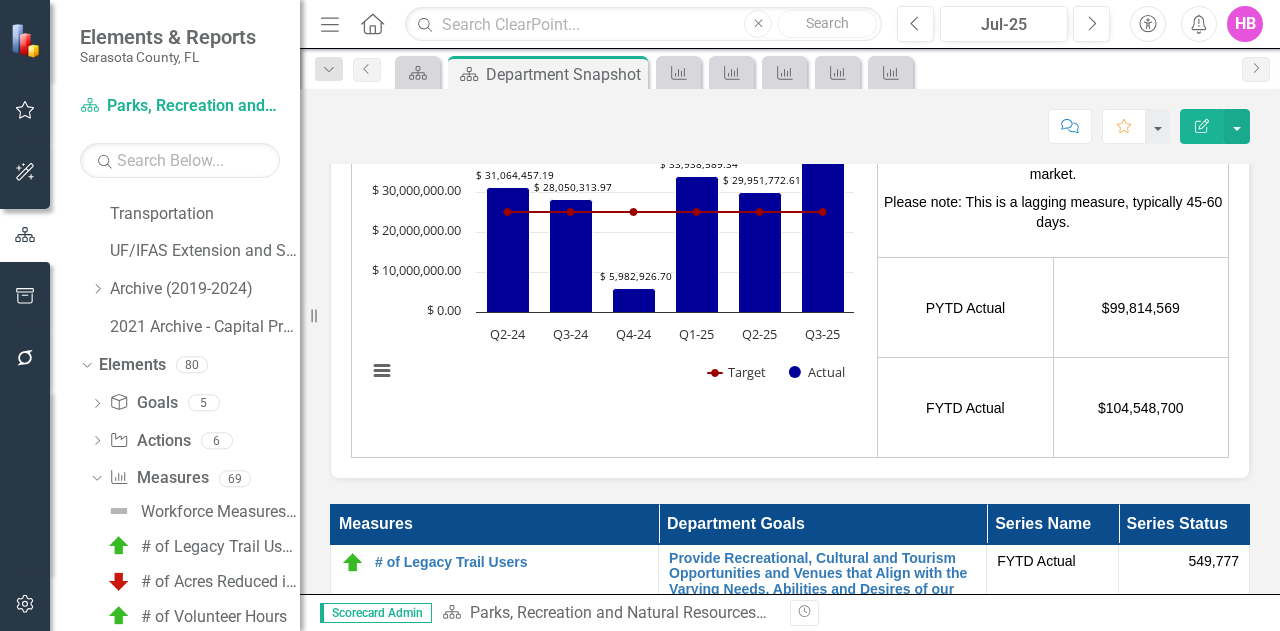 scroll, scrollTop: 5600, scrollLeft: 0, axis: vertical 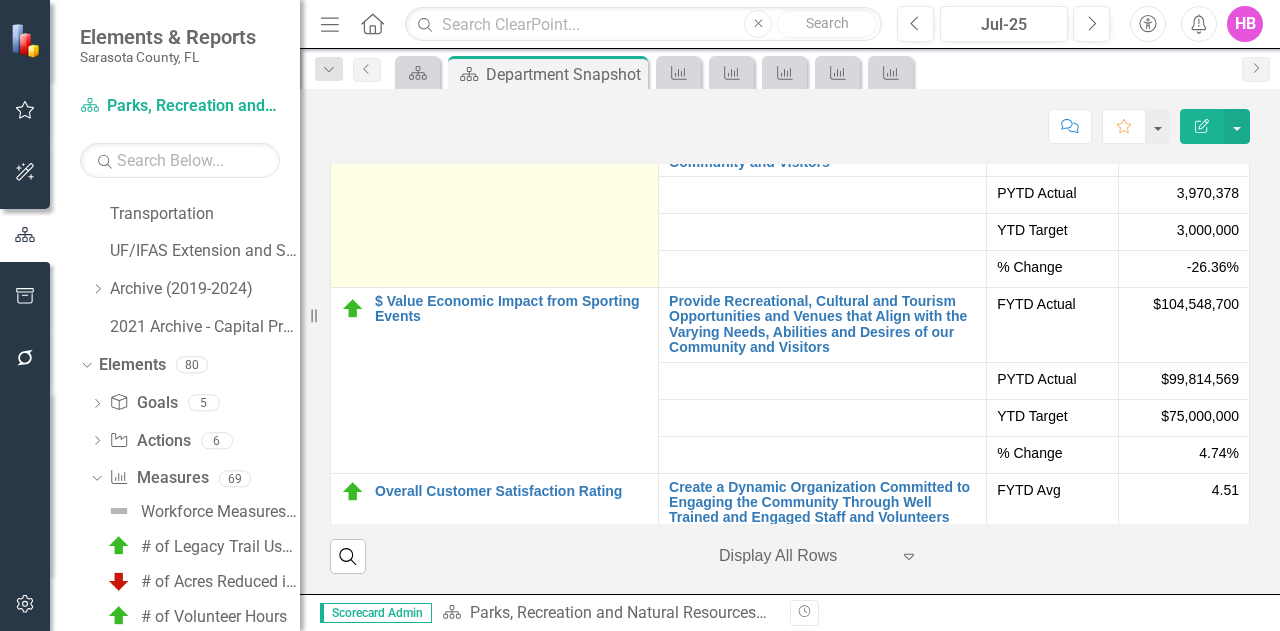 click on "$ Total Collected Revenue" at bounding box center (511, 120) 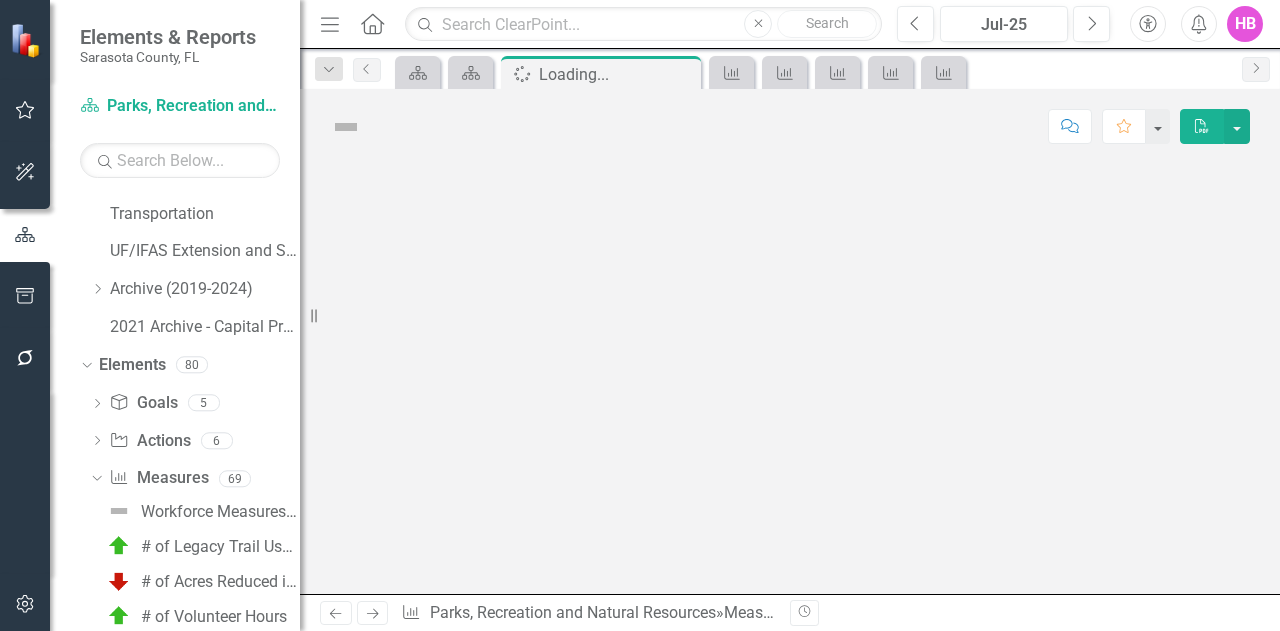 scroll, scrollTop: 863, scrollLeft: 0, axis: vertical 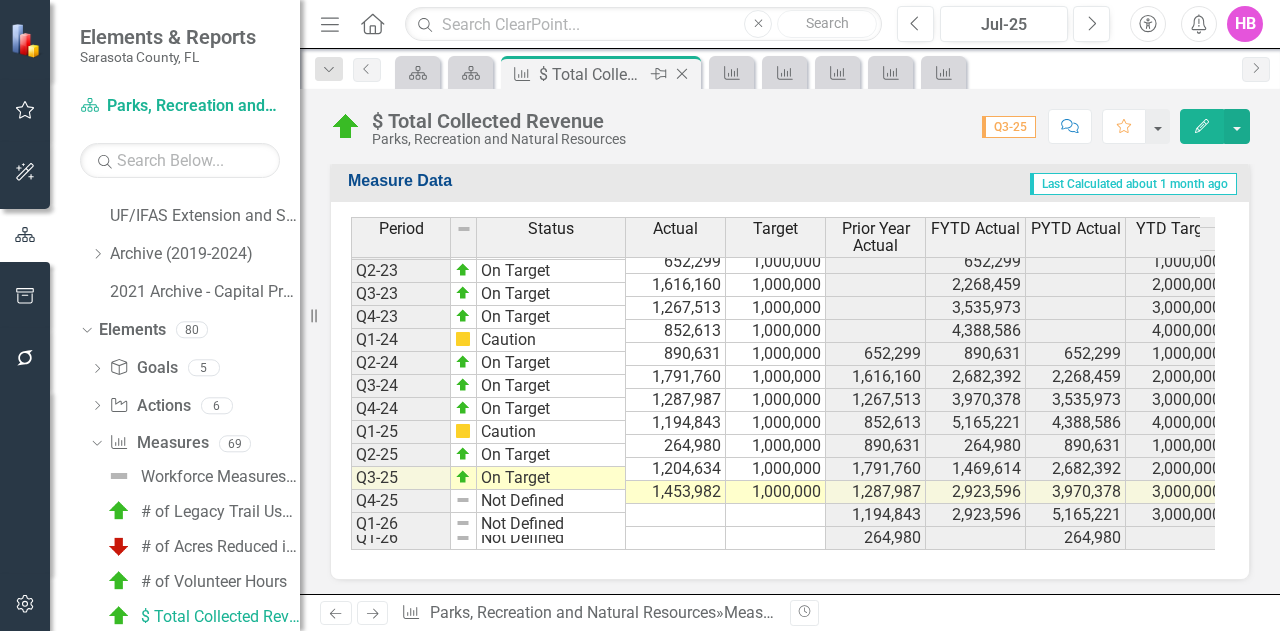 click on "Close" 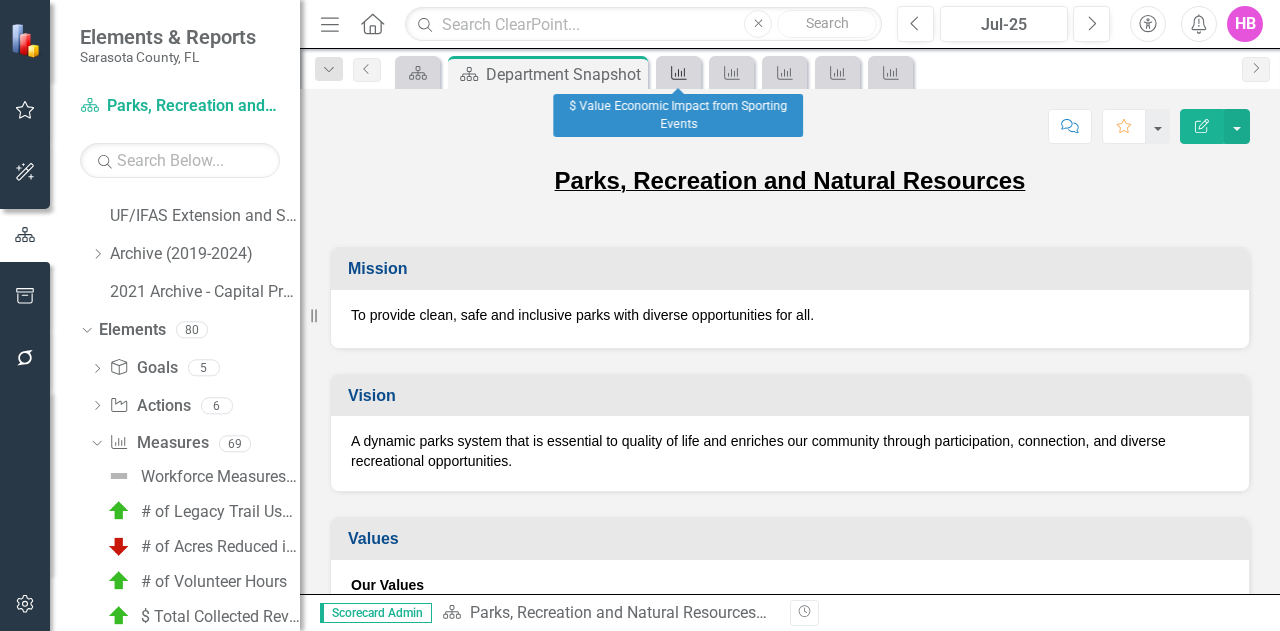 click 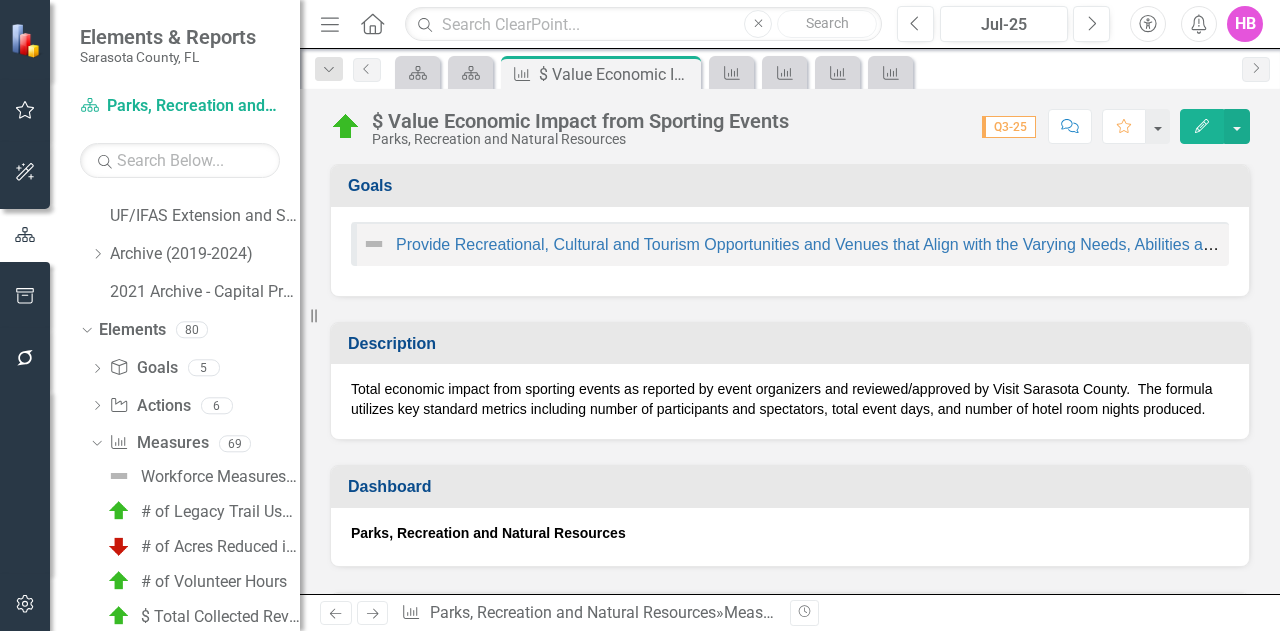 scroll, scrollTop: 898, scrollLeft: 0, axis: vertical 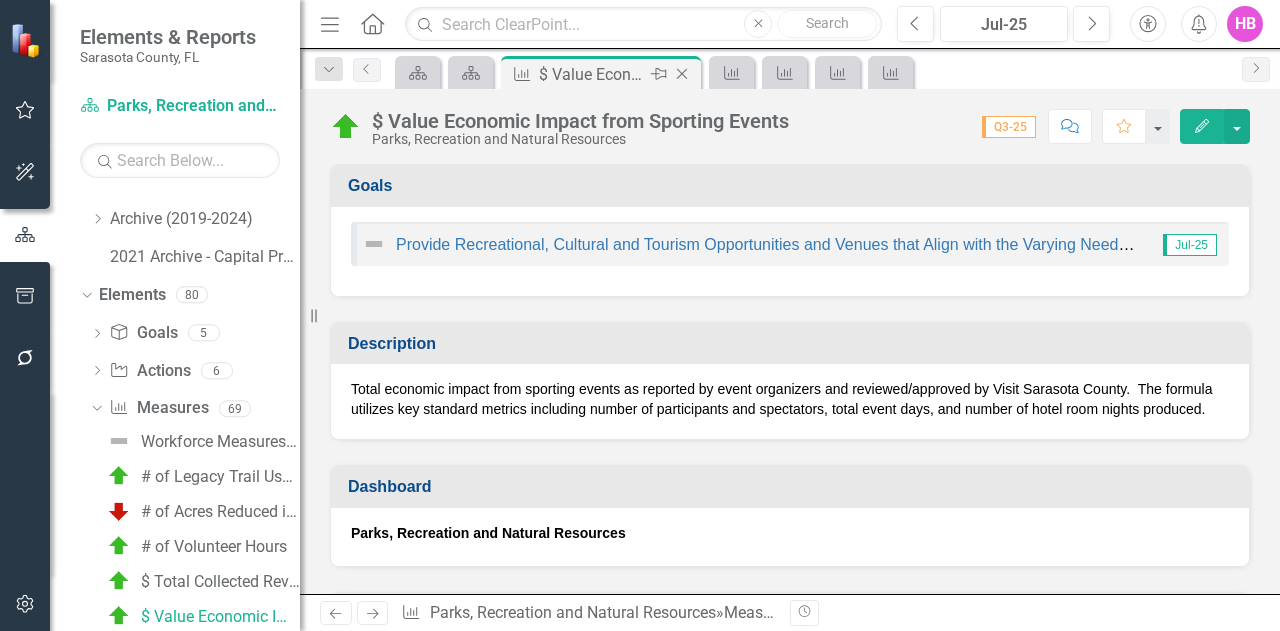 click on "Close" 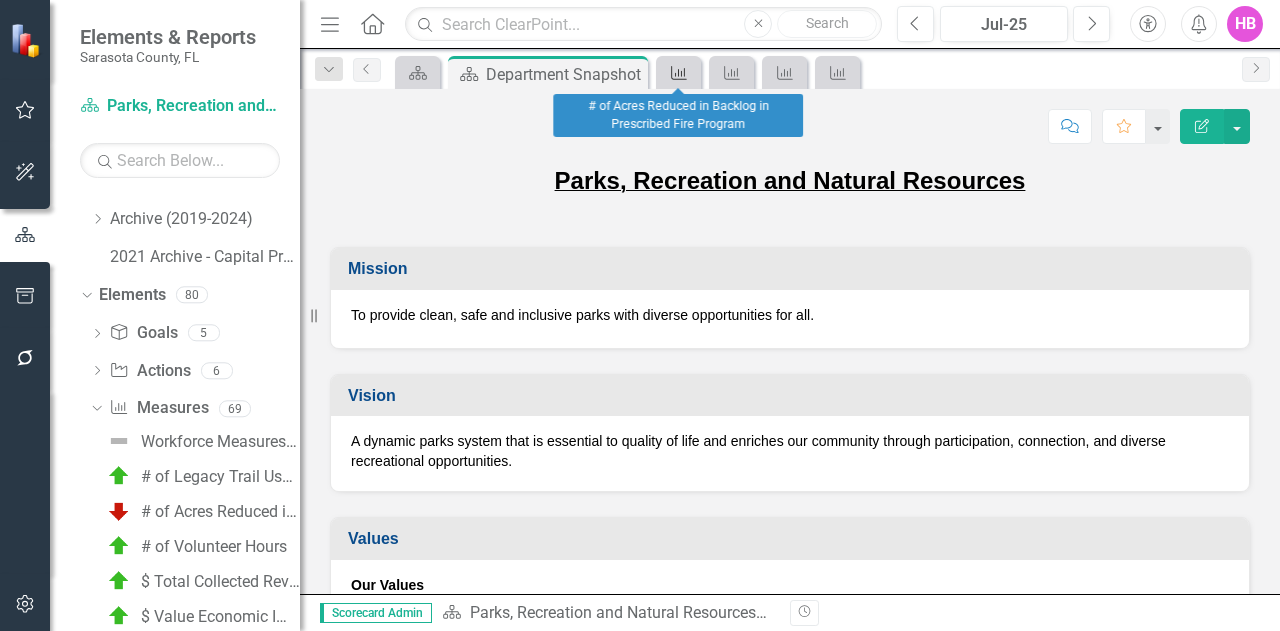 click on "Measure" 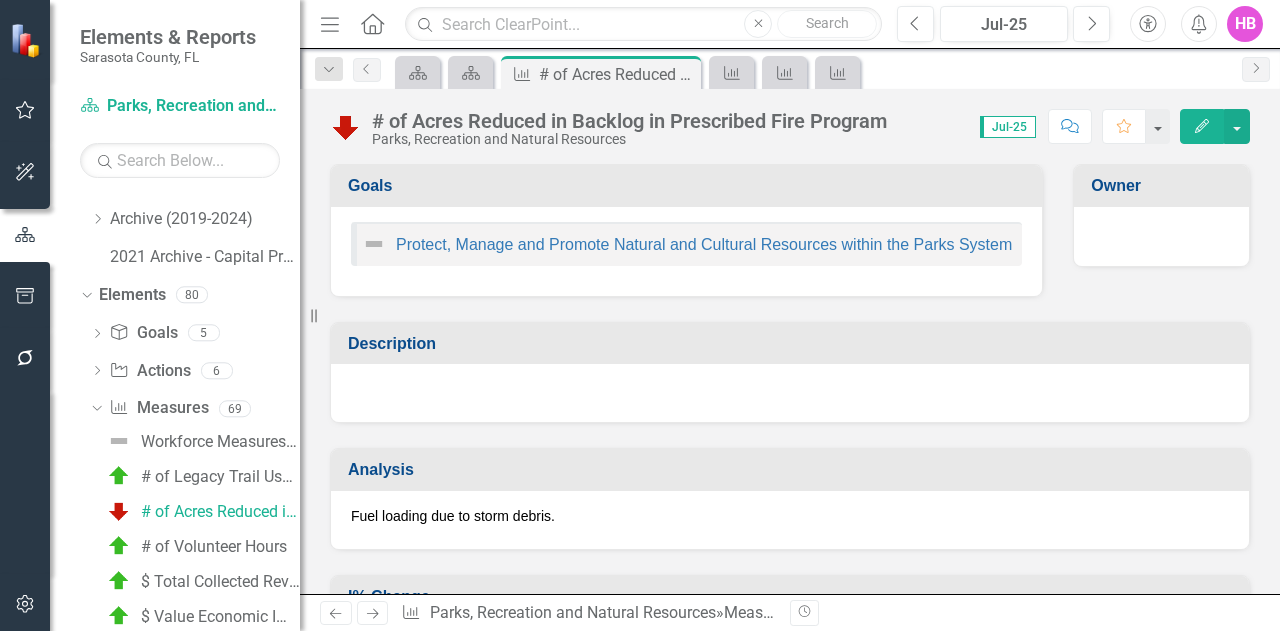 scroll, scrollTop: 793, scrollLeft: 0, axis: vertical 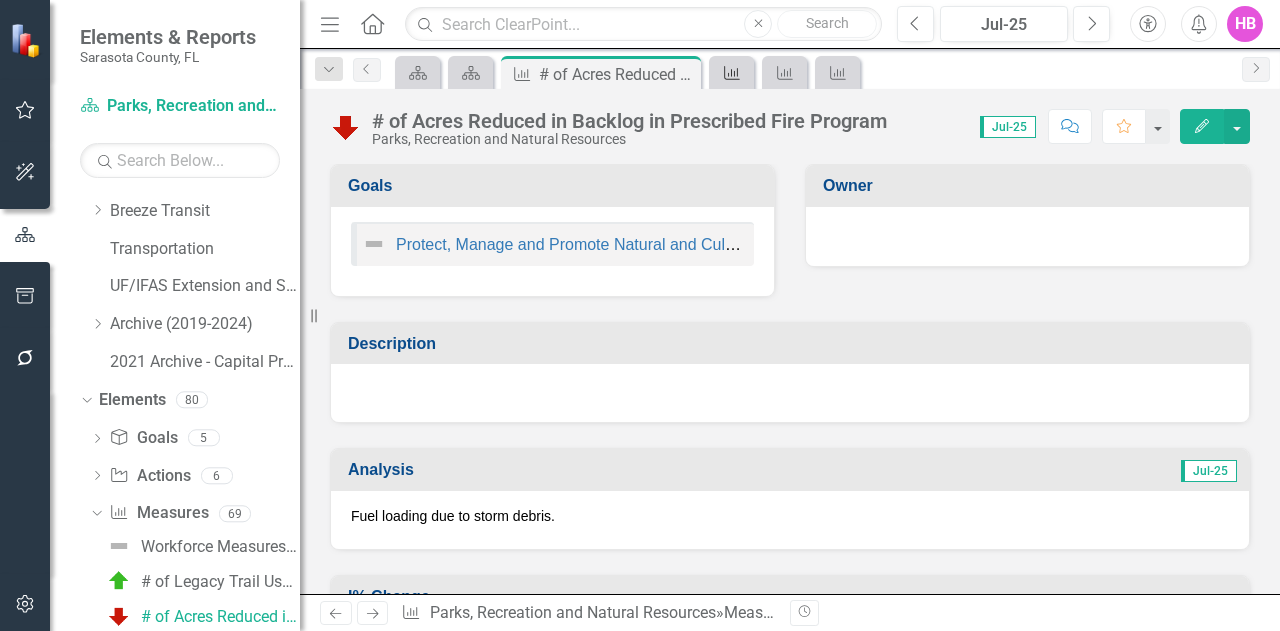 click on "Measure" 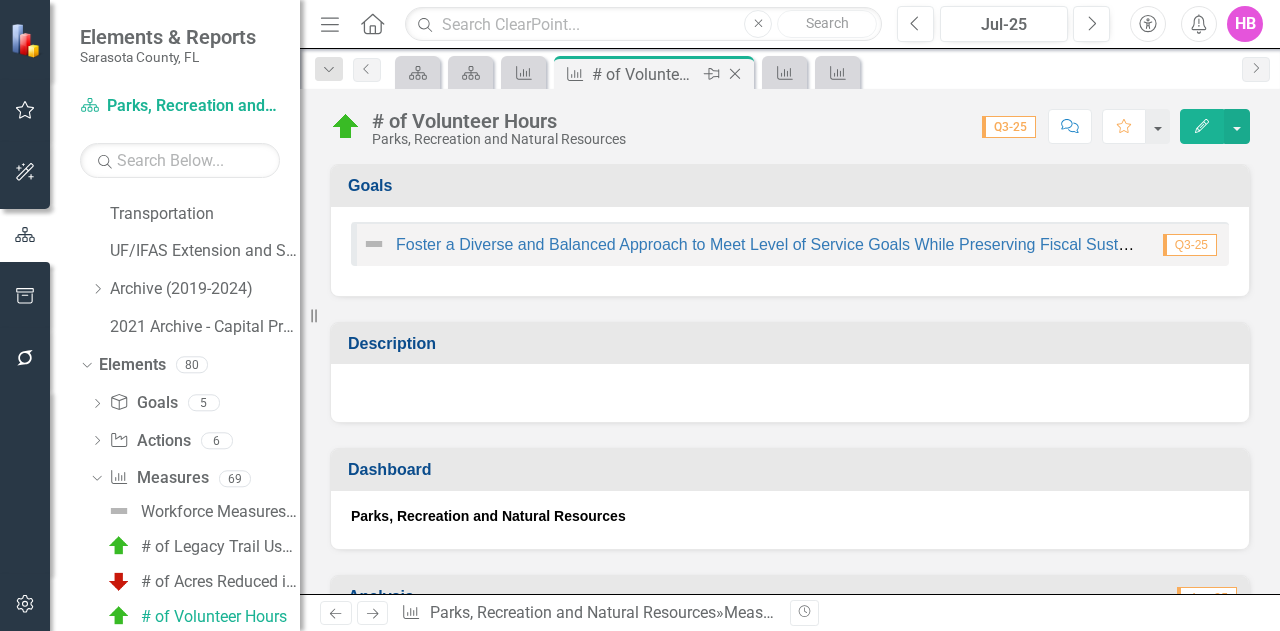 click on "Close" 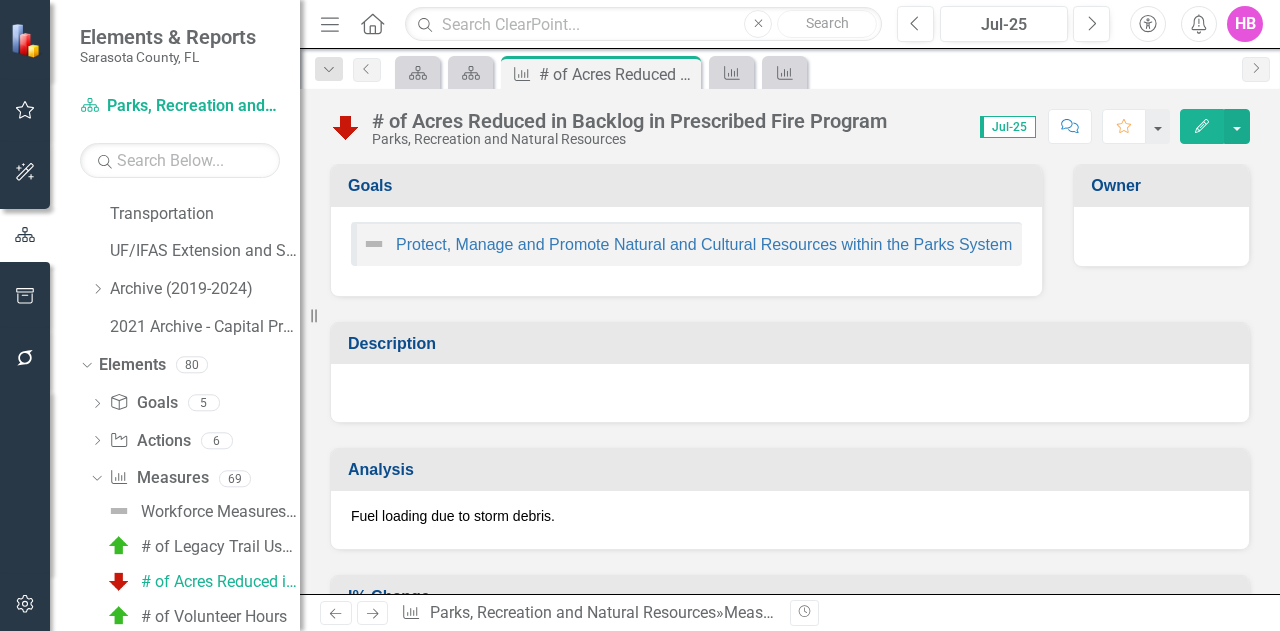 scroll, scrollTop: 793, scrollLeft: 0, axis: vertical 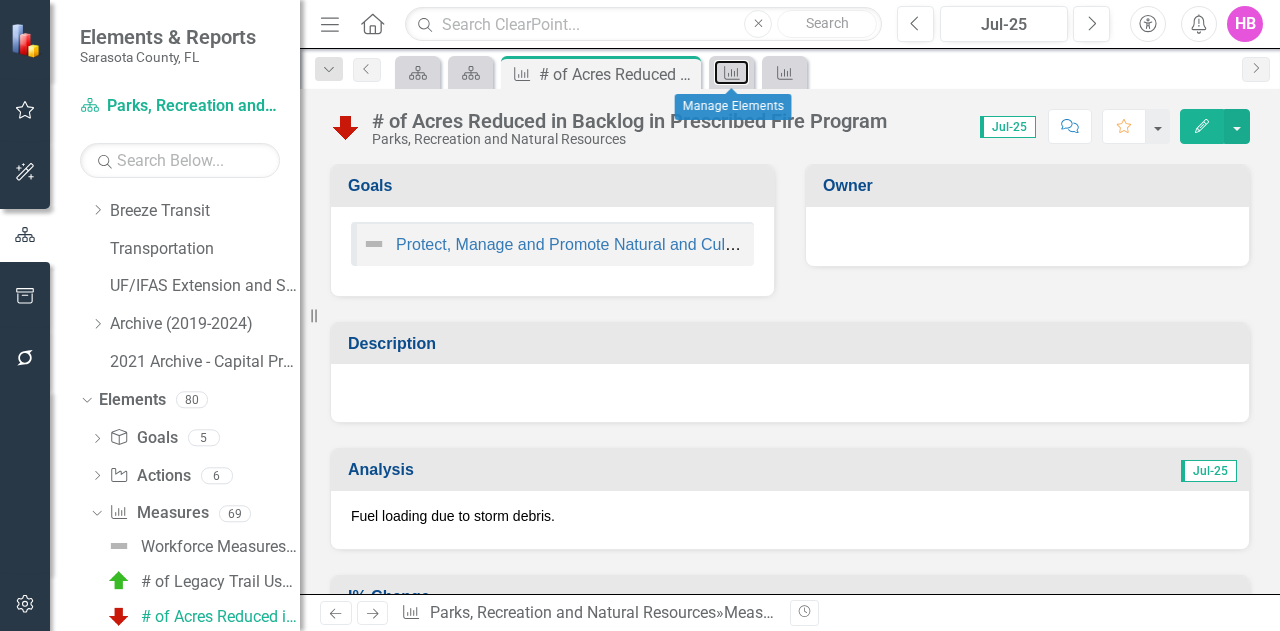 click on "Measure" at bounding box center (731, 72) 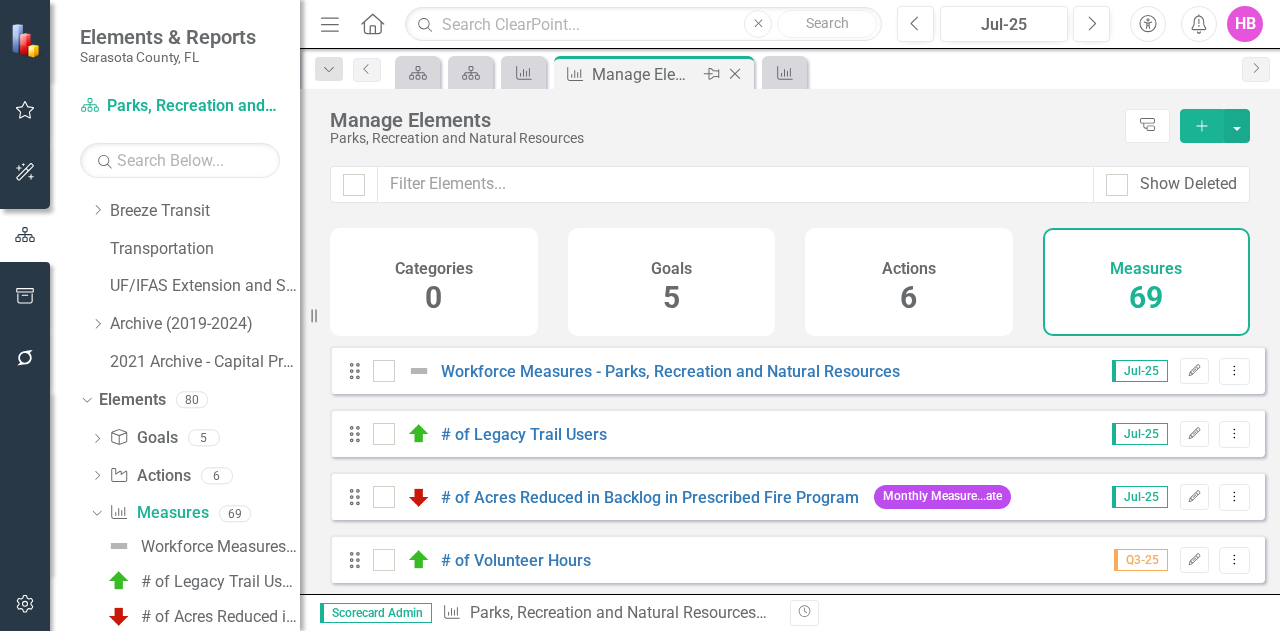 click on "Close" 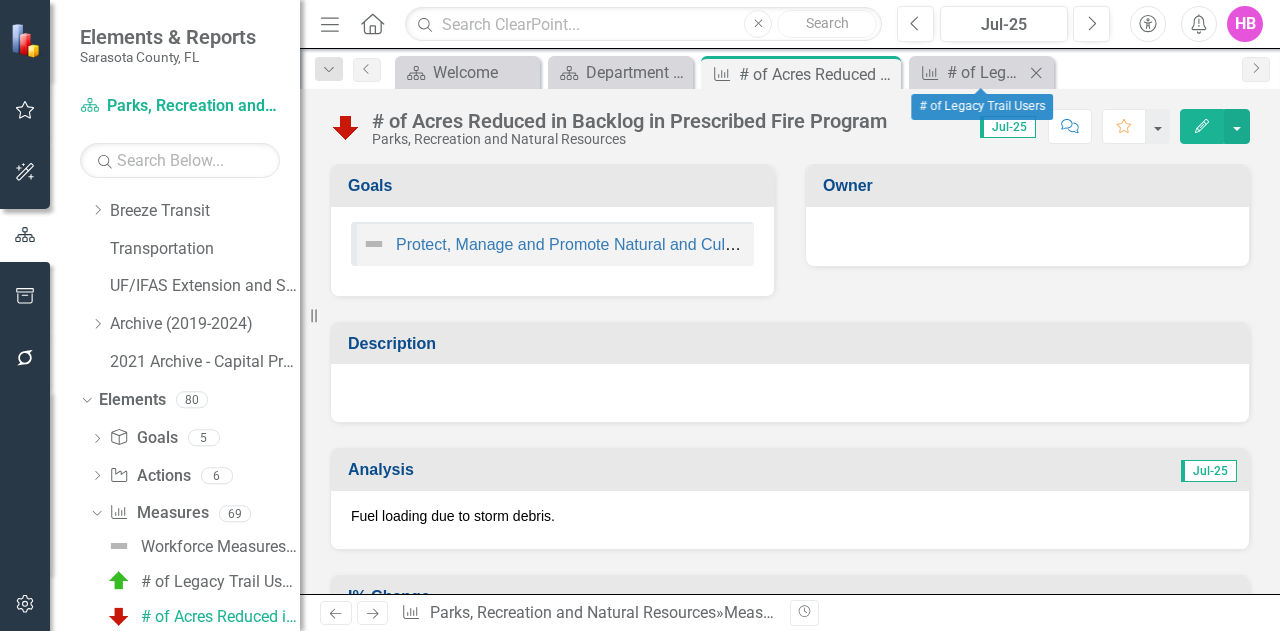 click on "Close" 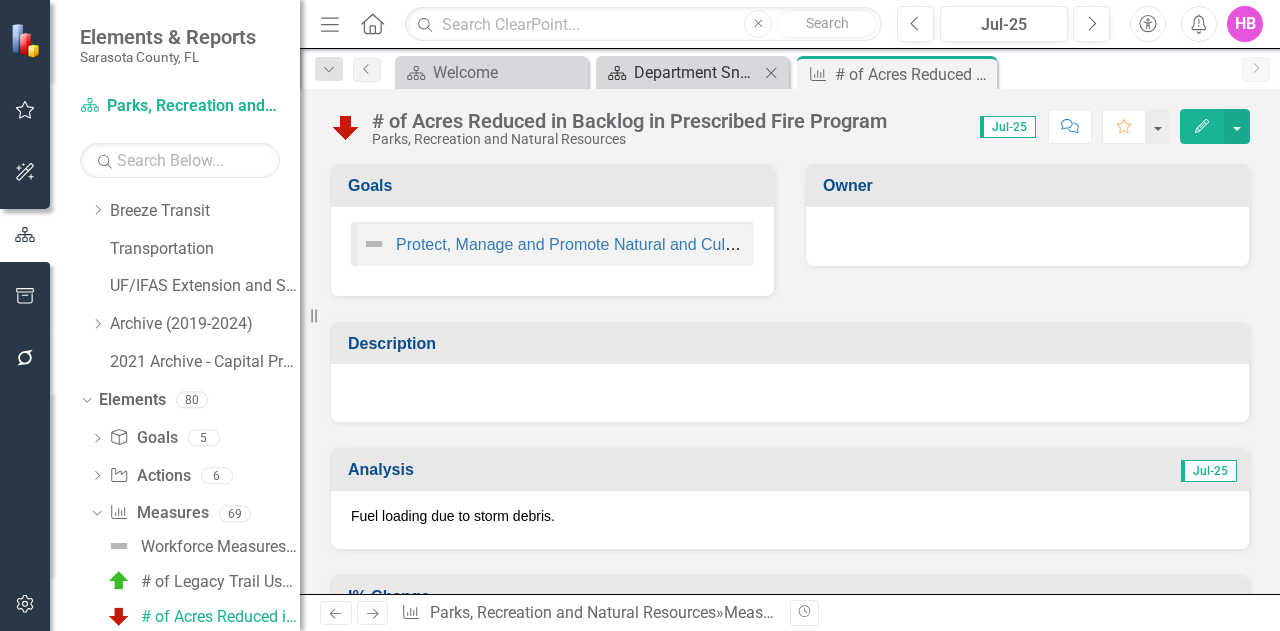 click on "Dashboard" 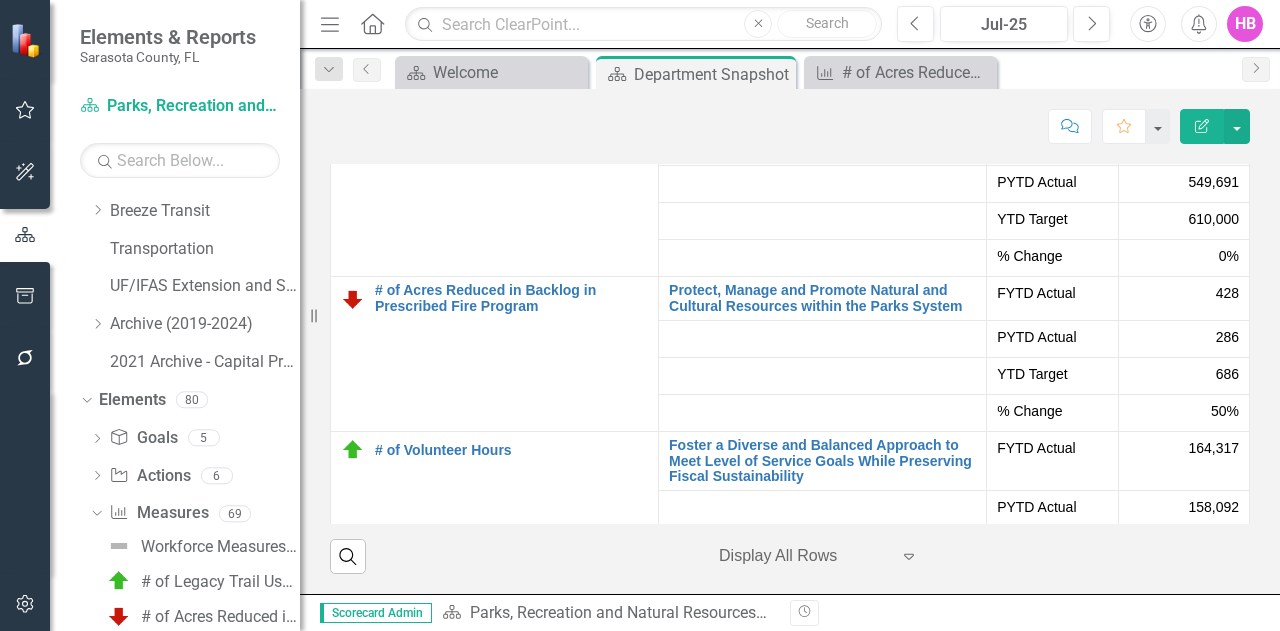 scroll, scrollTop: 5600, scrollLeft: 0, axis: vertical 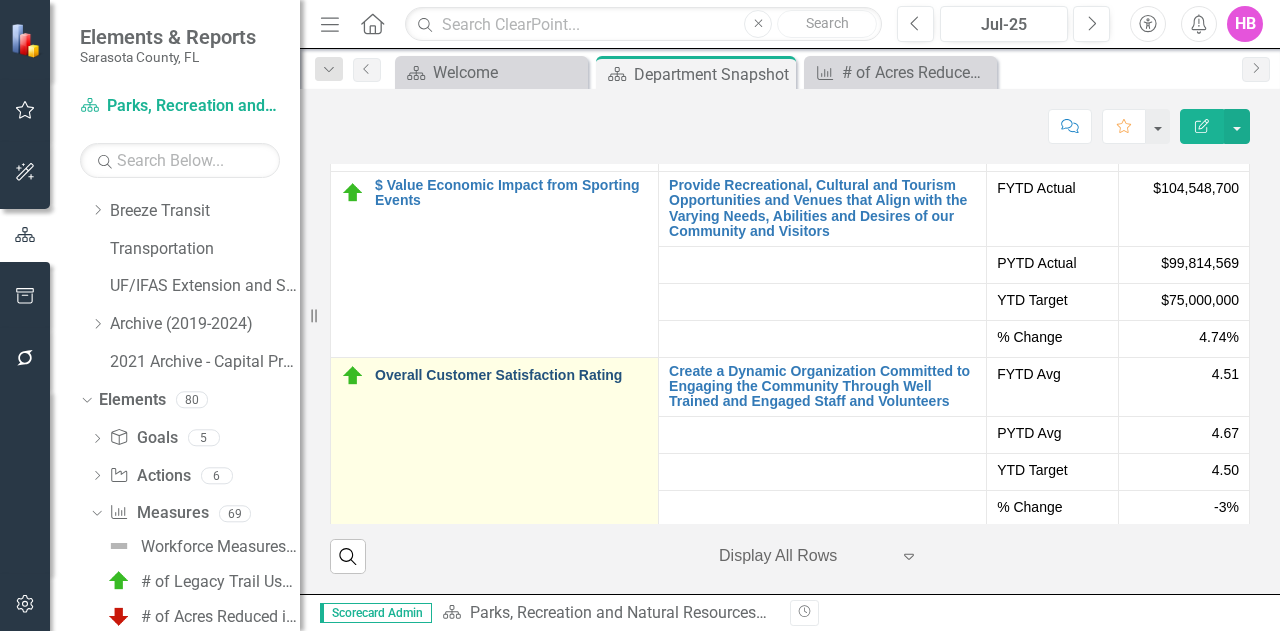 click on "Overall Customer Satisfaction Rating" at bounding box center (511, 375) 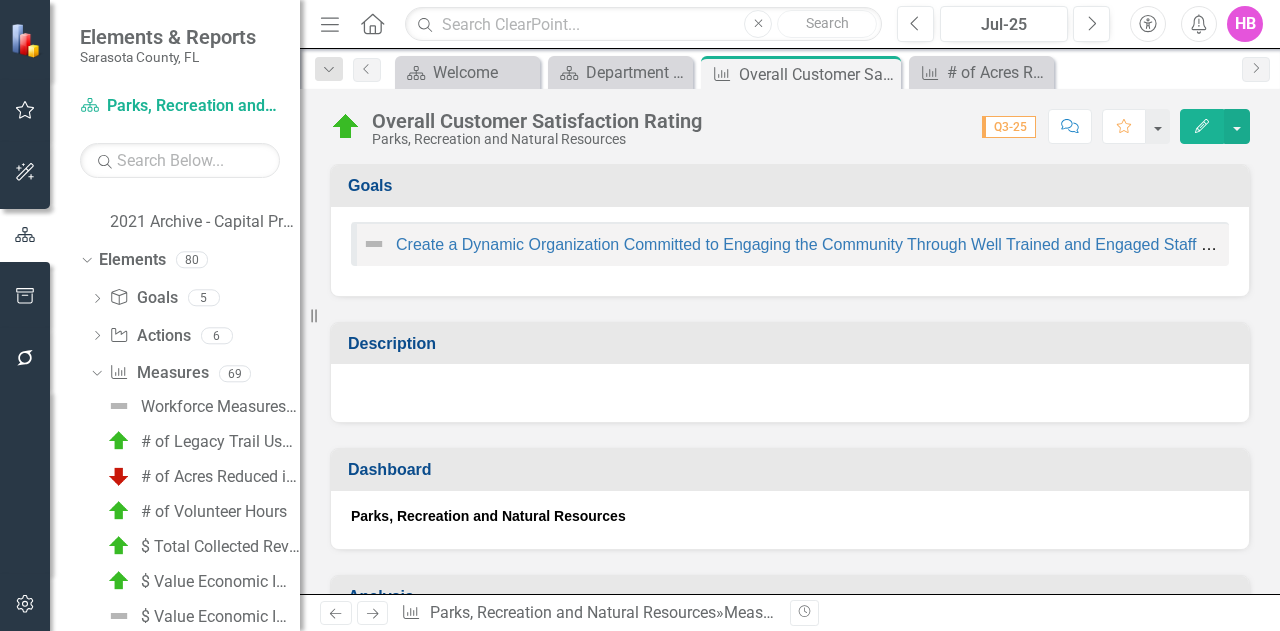 scroll, scrollTop: 968, scrollLeft: 0, axis: vertical 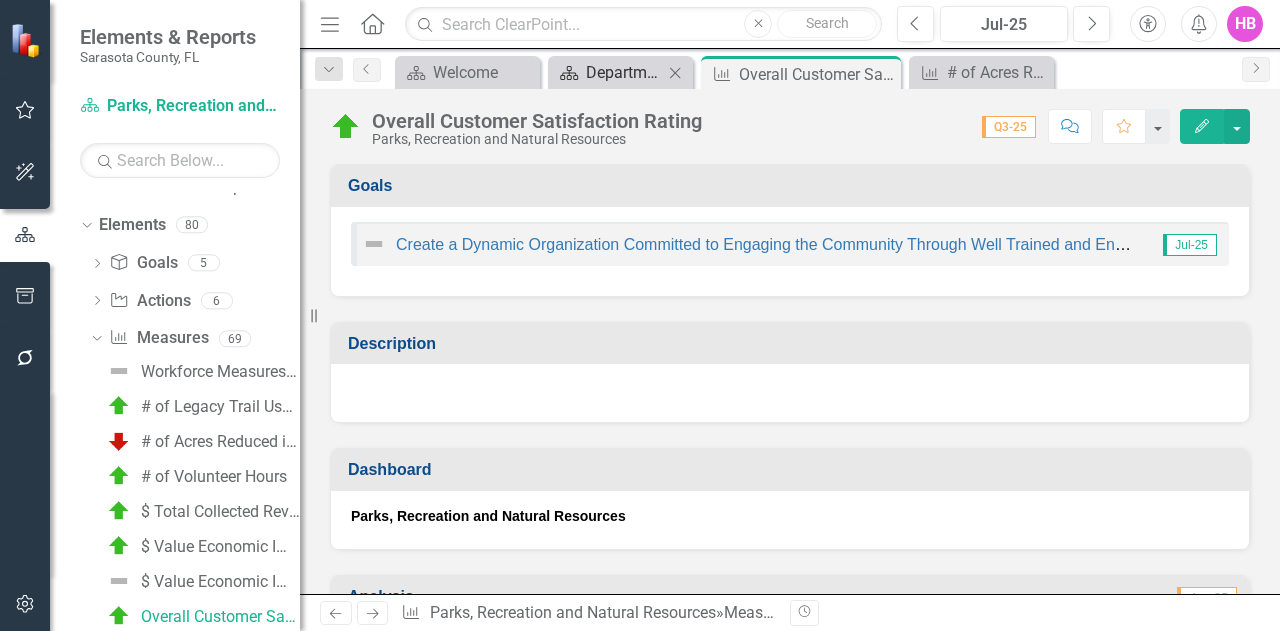 click on "Department Snapshot" at bounding box center [624, 72] 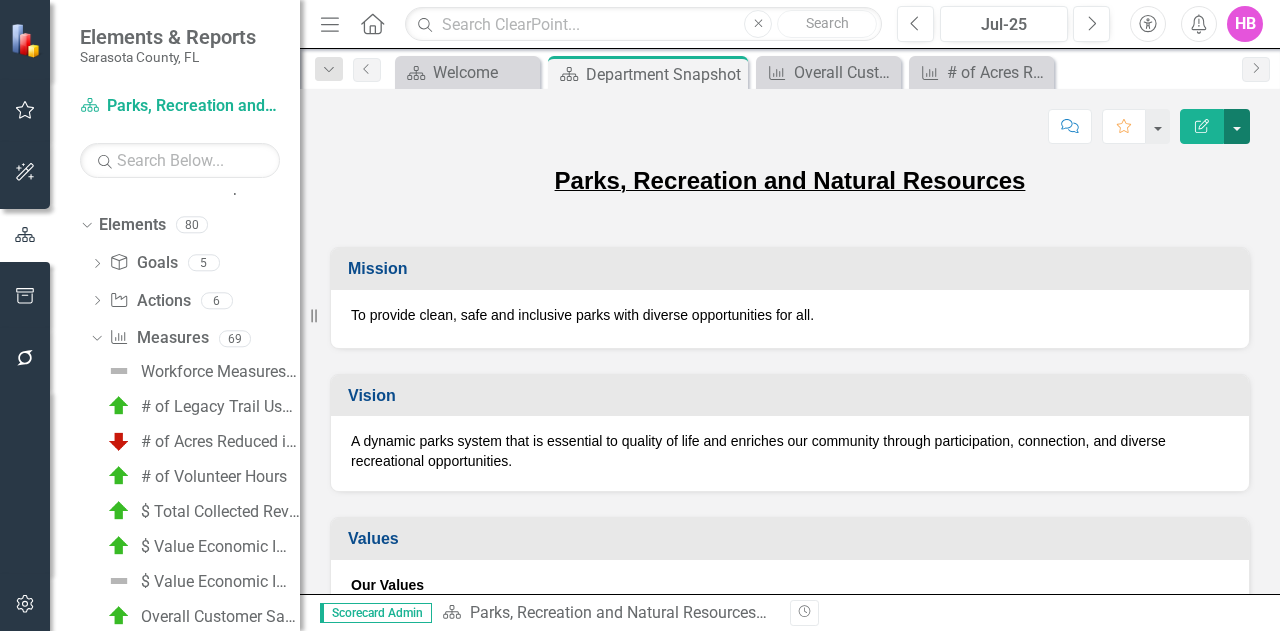 click at bounding box center [1237, 126] 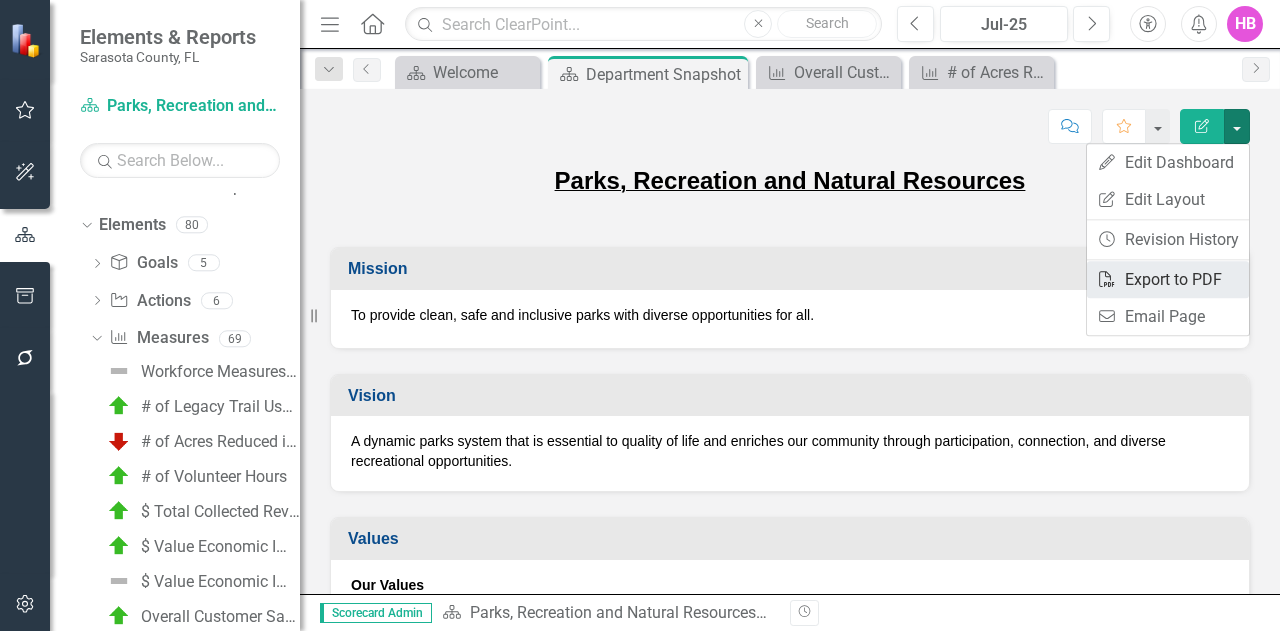 click on "PDF Export to PDF" at bounding box center [1168, 279] 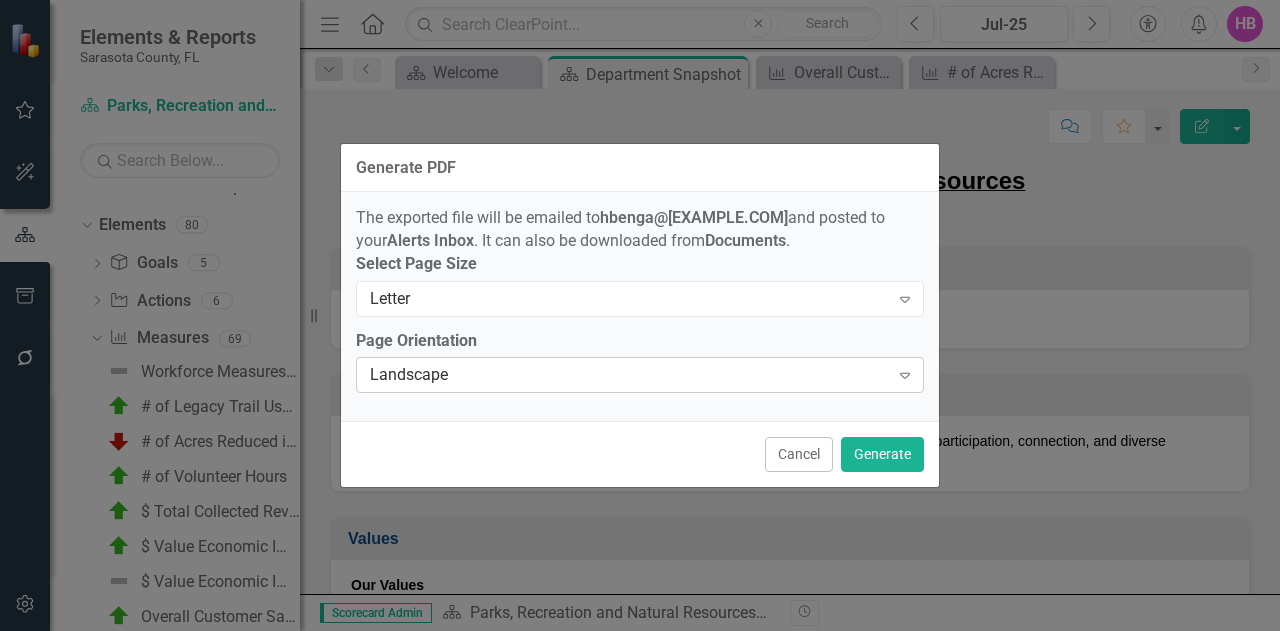 click on "Landscape" at bounding box center (629, 375) 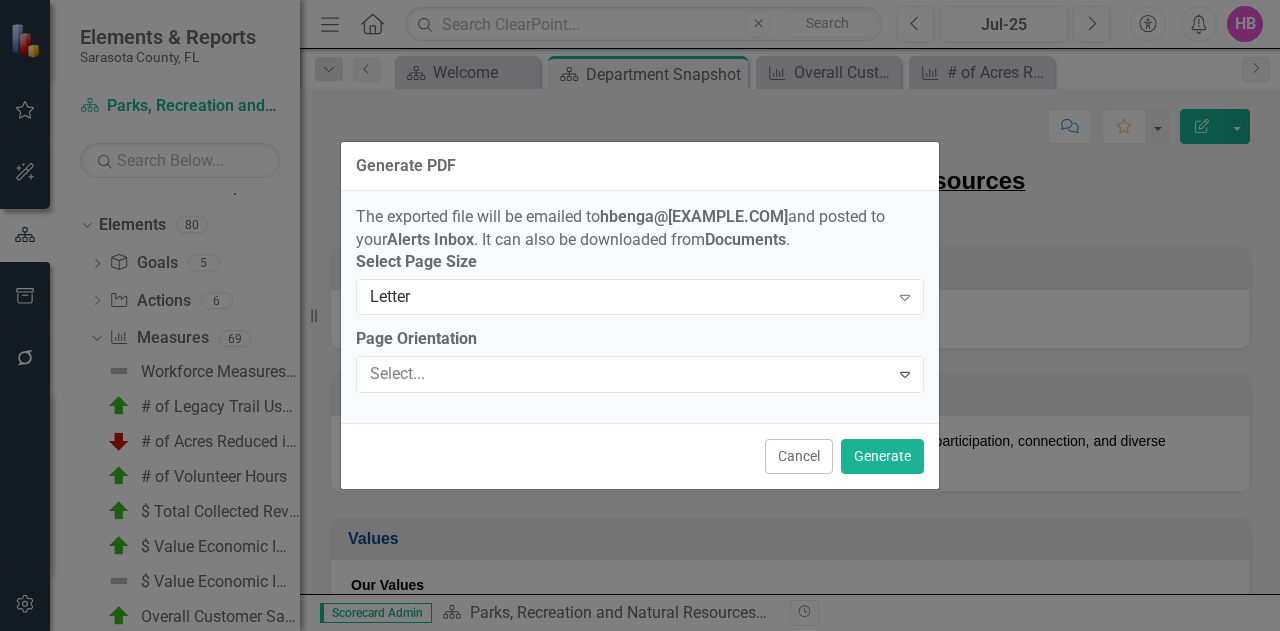 click on "Portrait" at bounding box center (644, 680) 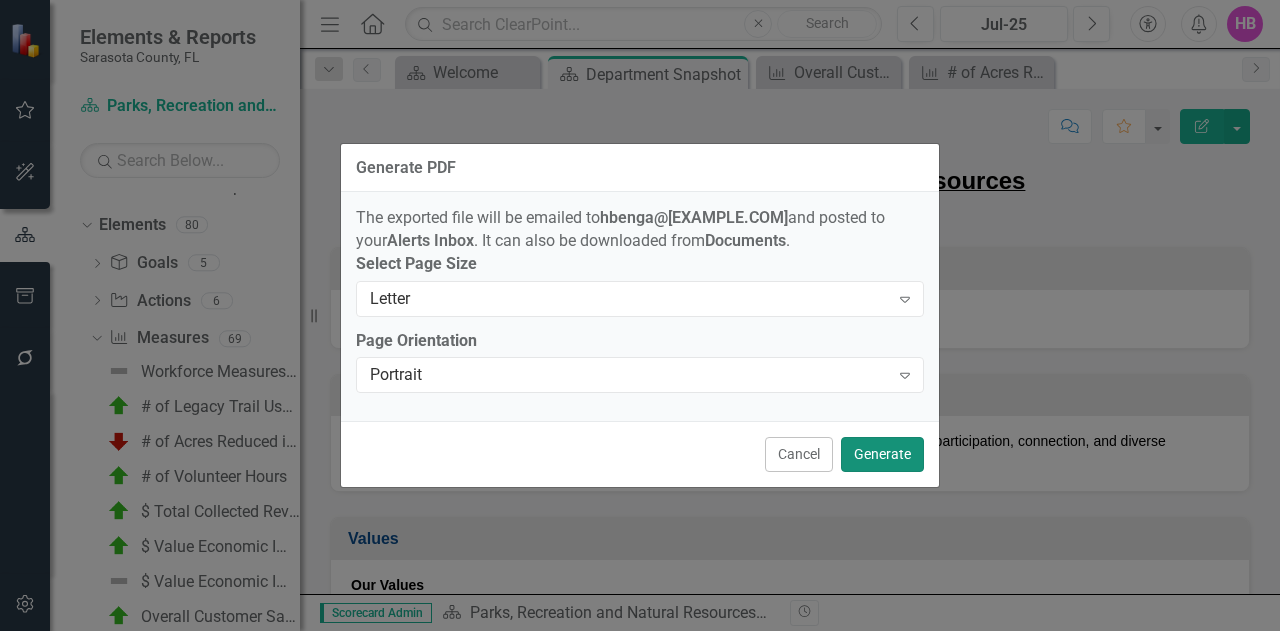 click on "Generate" at bounding box center (882, 454) 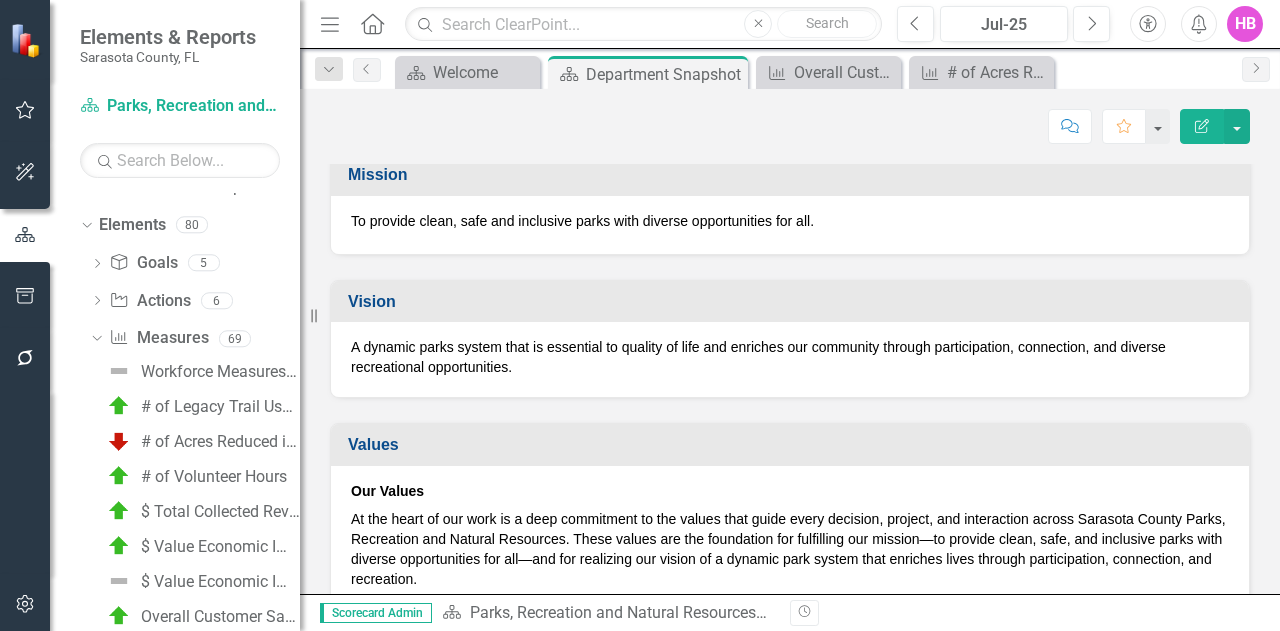 scroll, scrollTop: 0, scrollLeft: 0, axis: both 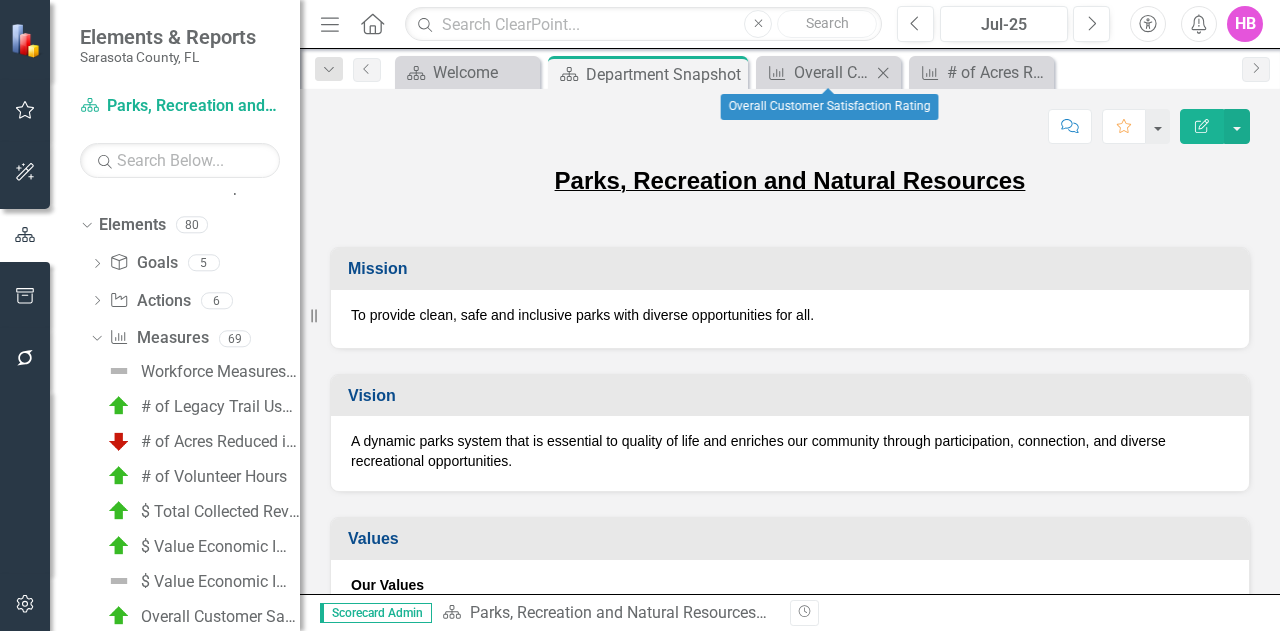 click on "Close" 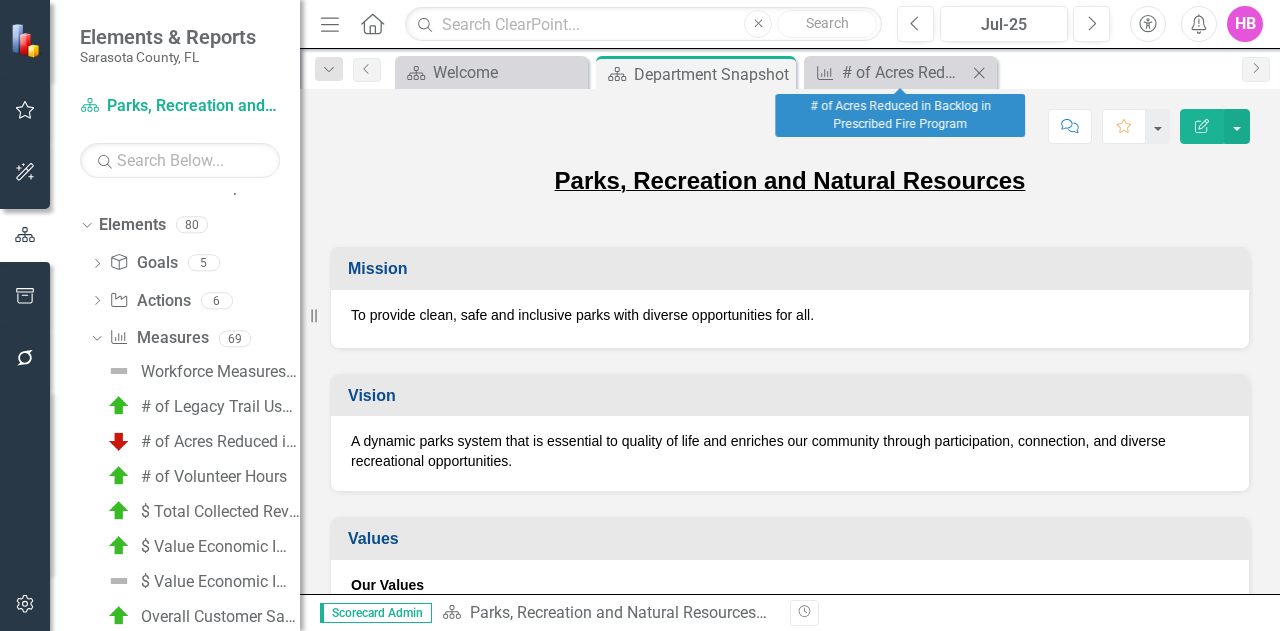 click on "Close" 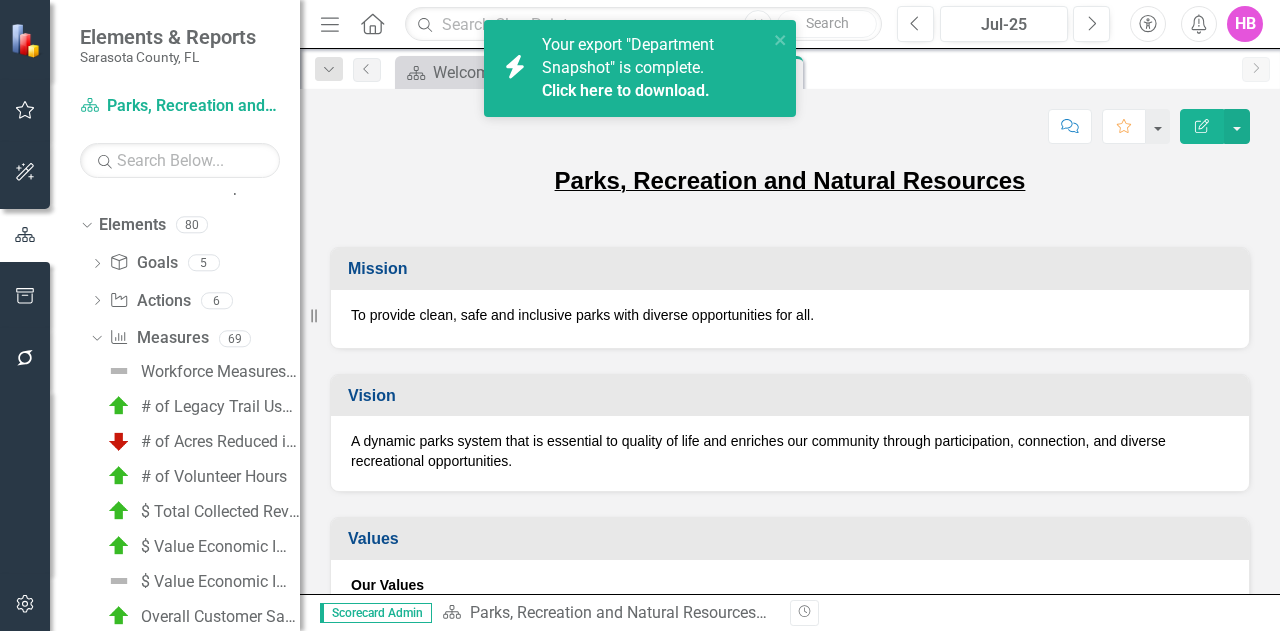 click on "Click here to download." at bounding box center [626, 90] 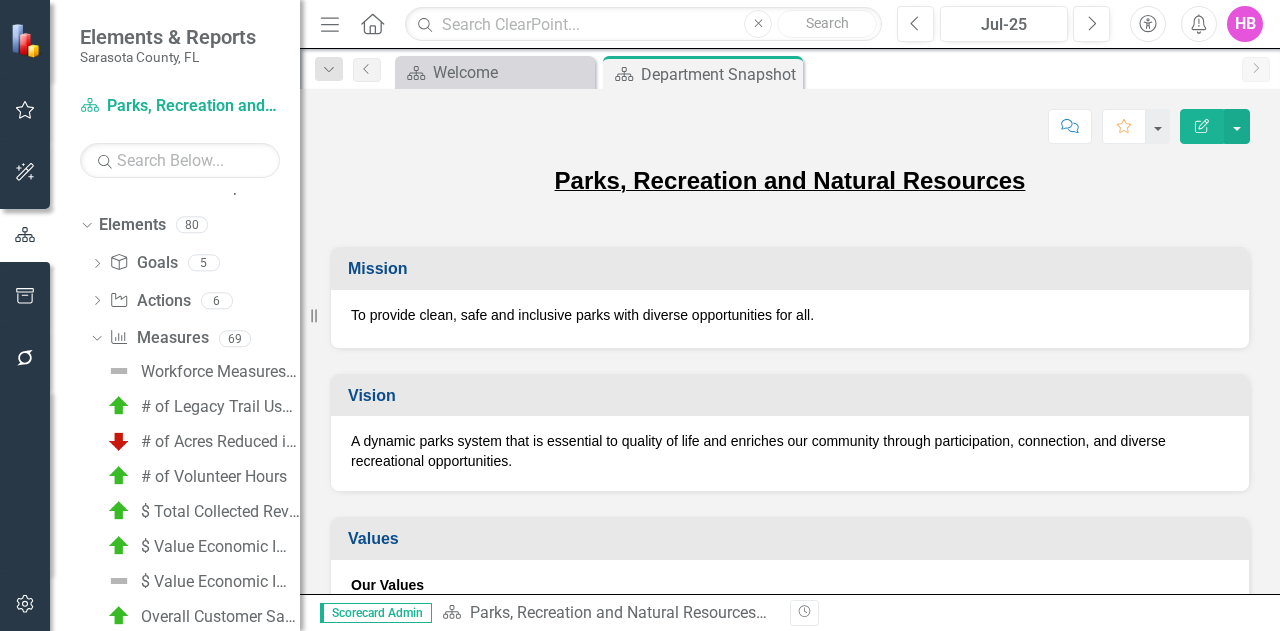 click on "HB" at bounding box center [1245, 24] 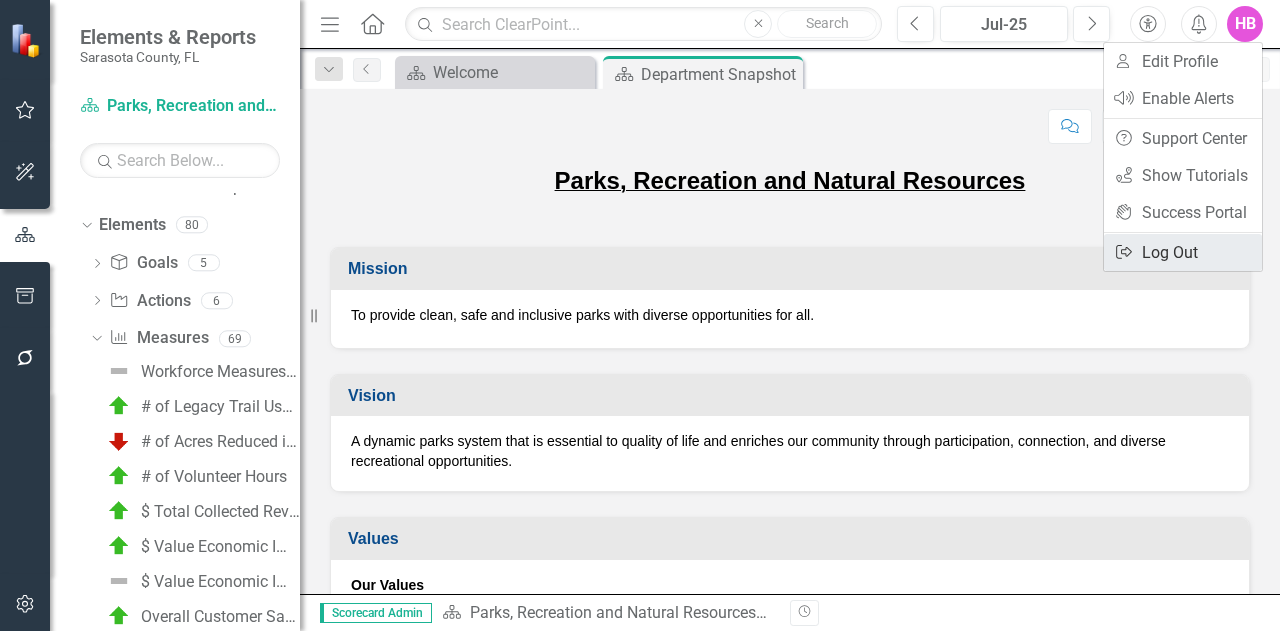 click on "Logout Log Out" at bounding box center [1183, 252] 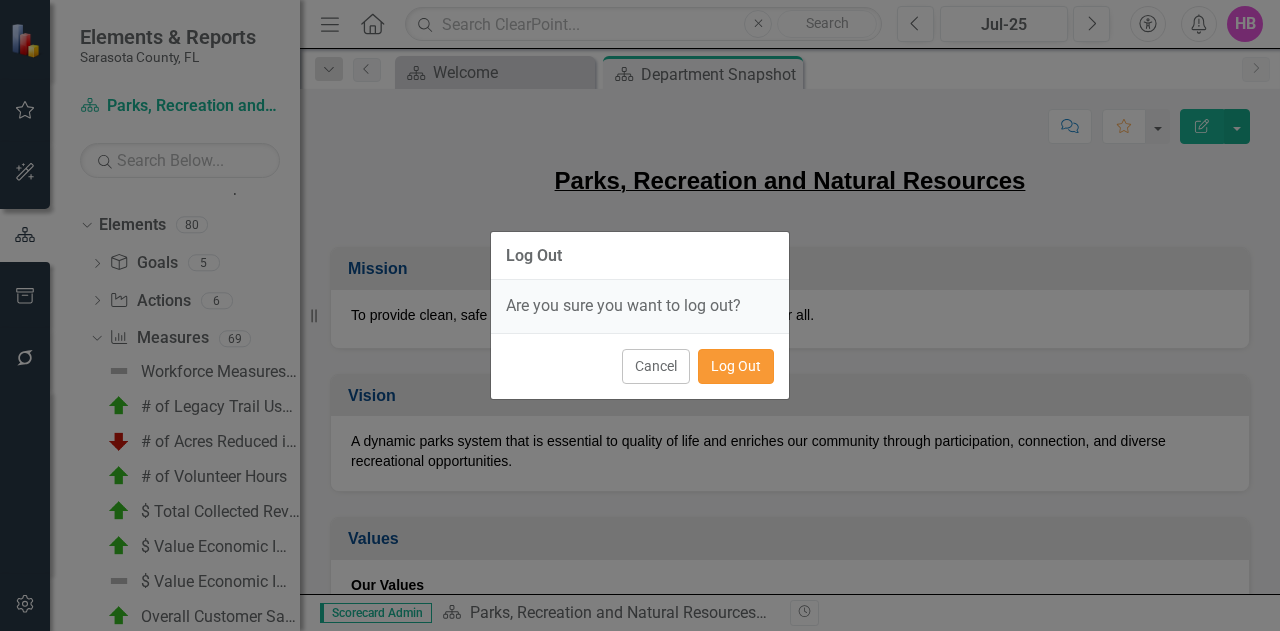 click on "Log Out" at bounding box center (736, 366) 